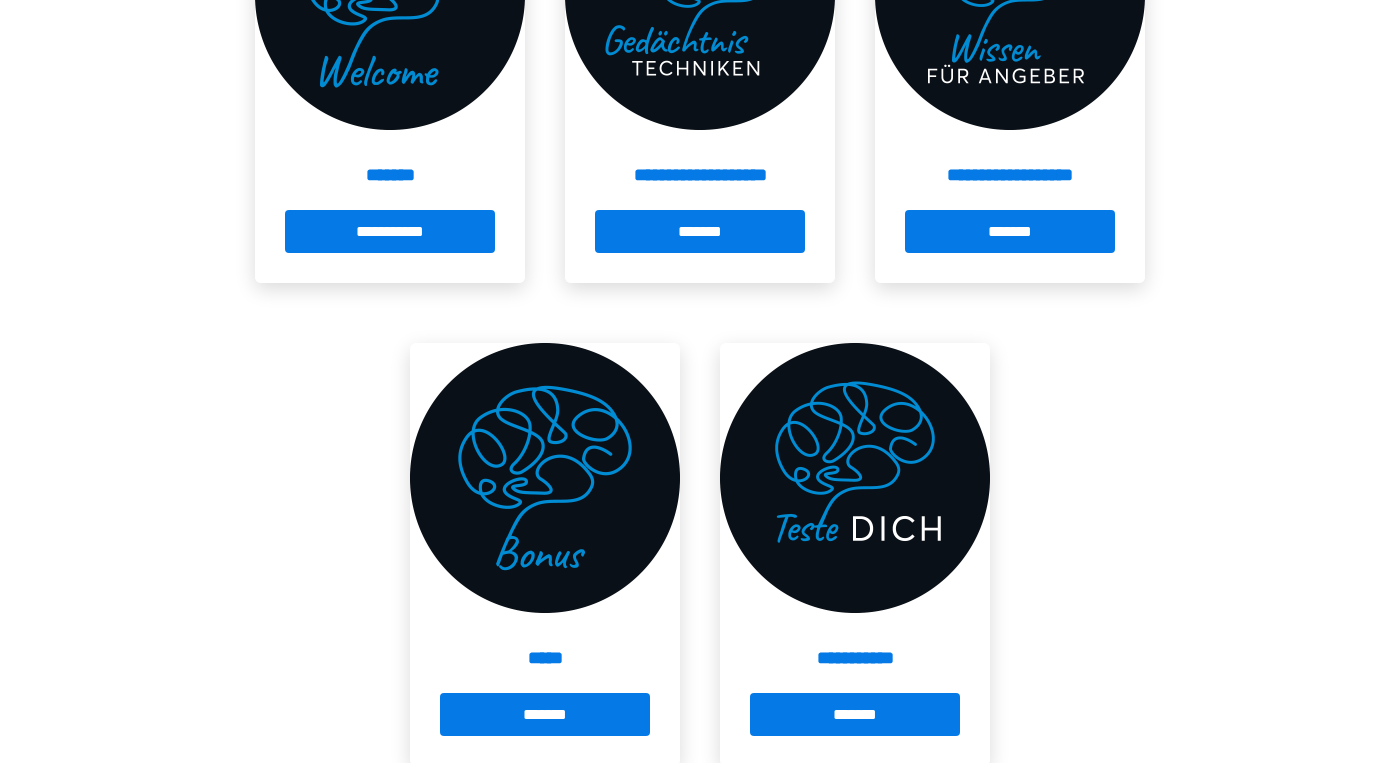 scroll, scrollTop: 633, scrollLeft: 0, axis: vertical 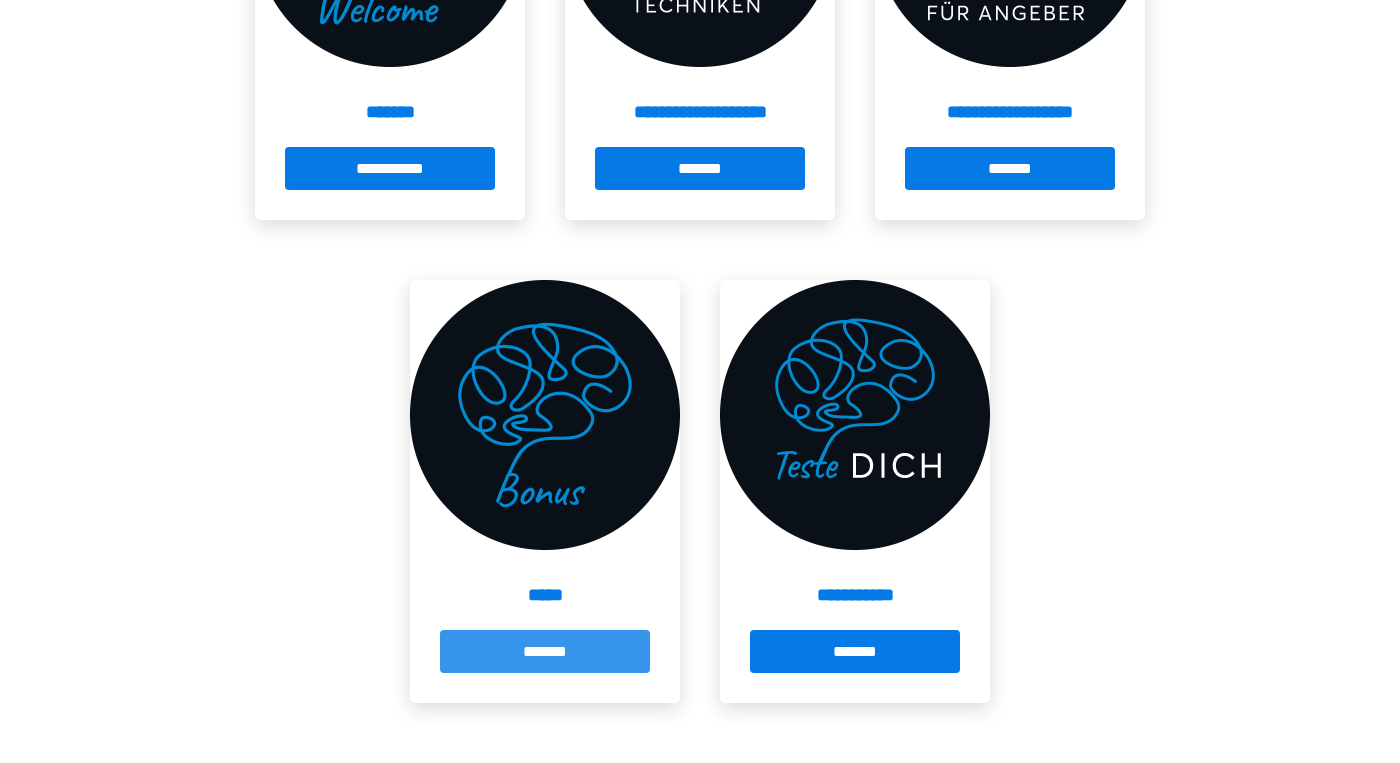 click on "*******" at bounding box center (545, 651) 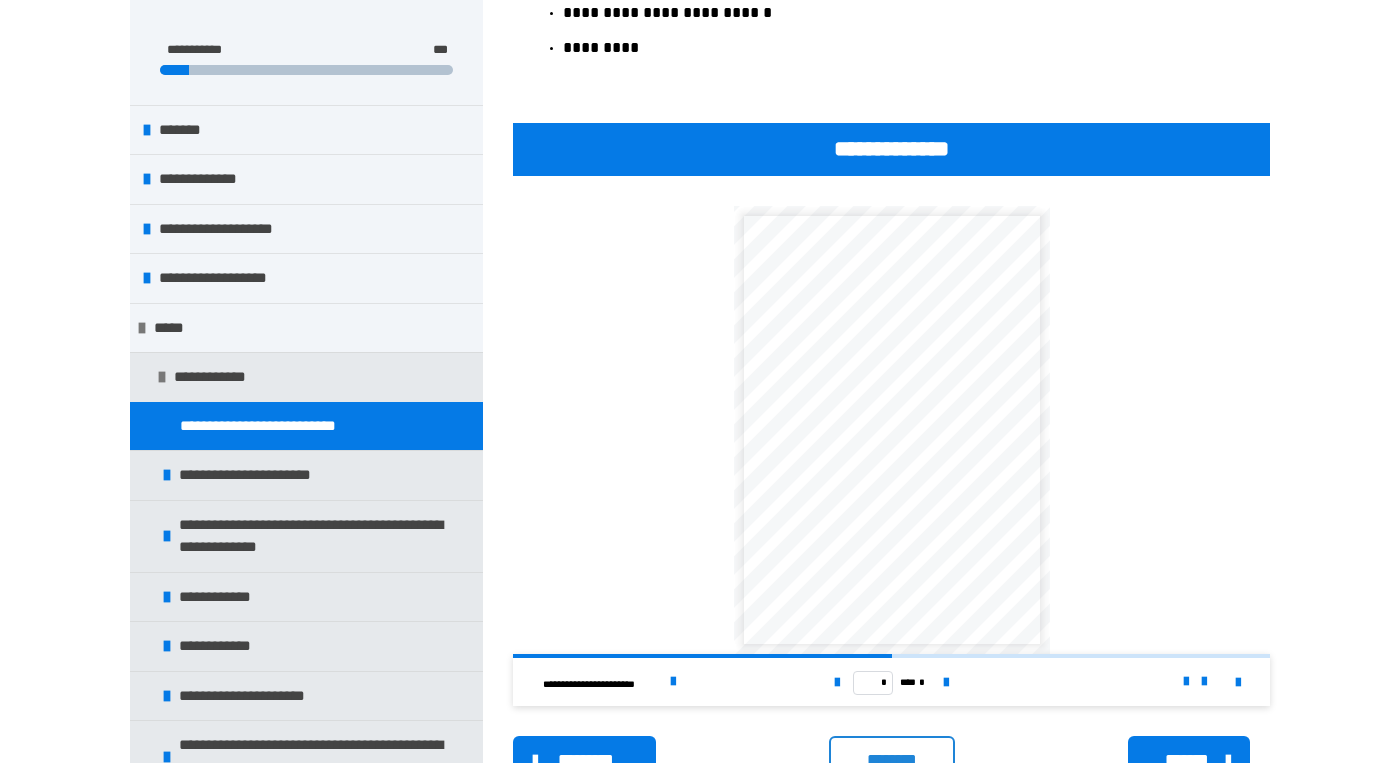 scroll, scrollTop: 882, scrollLeft: 0, axis: vertical 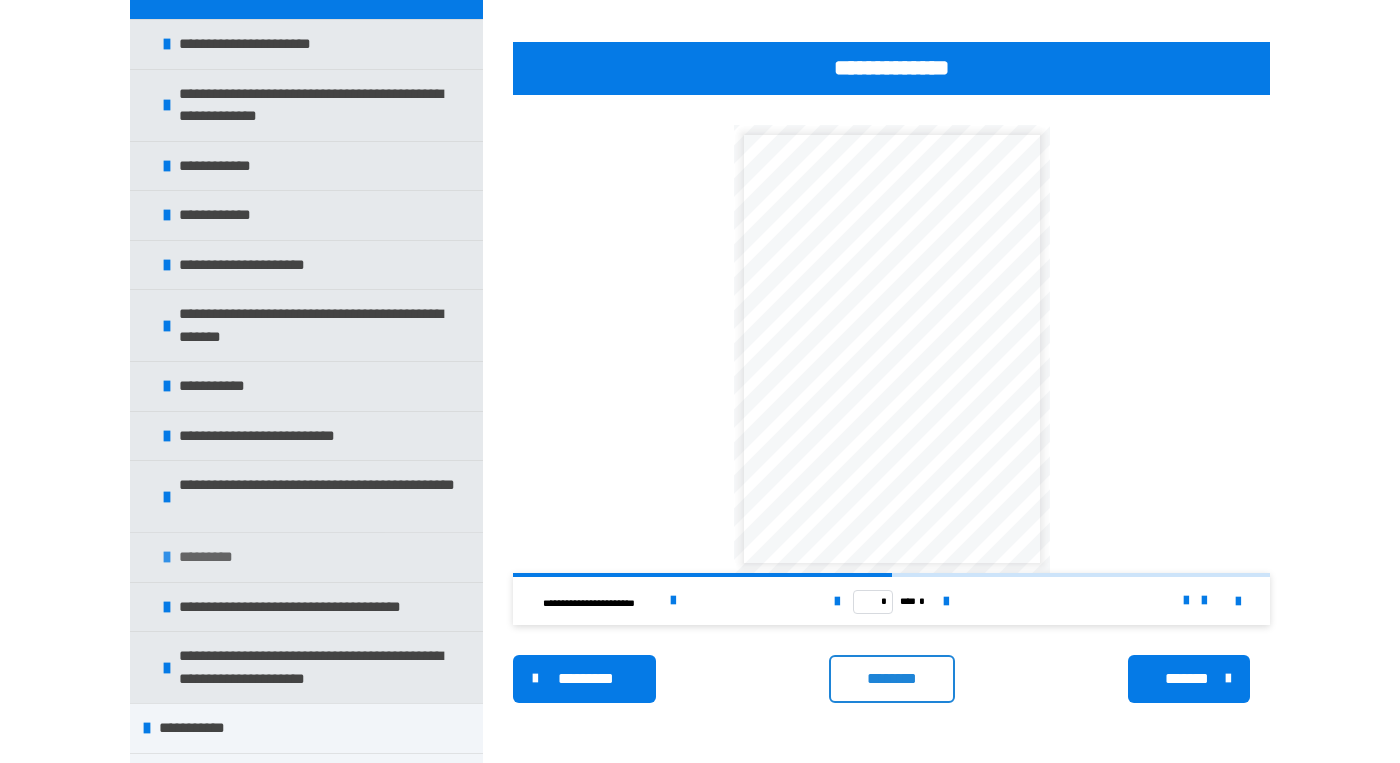 click on "*********" at bounding box center [306, 557] 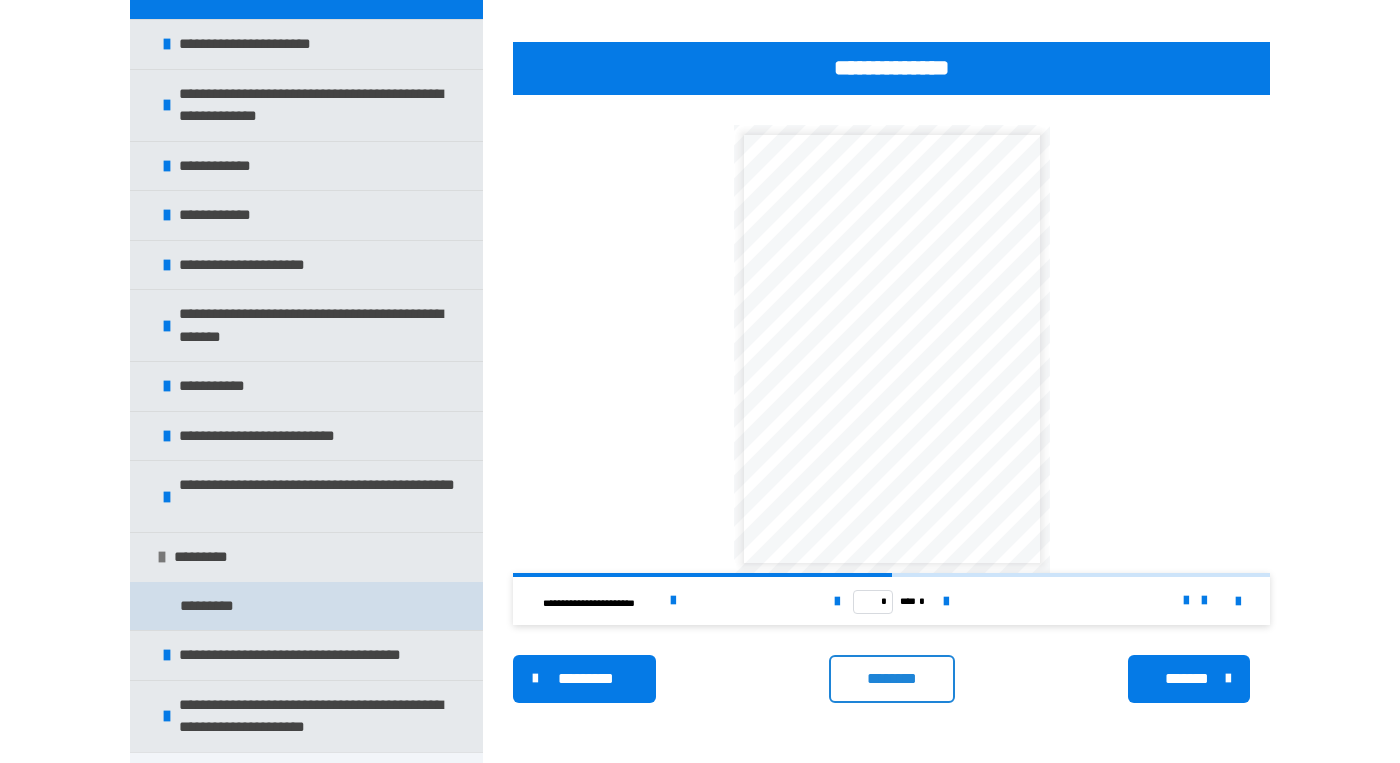 click on "*********" at bounding box center (221, 606) 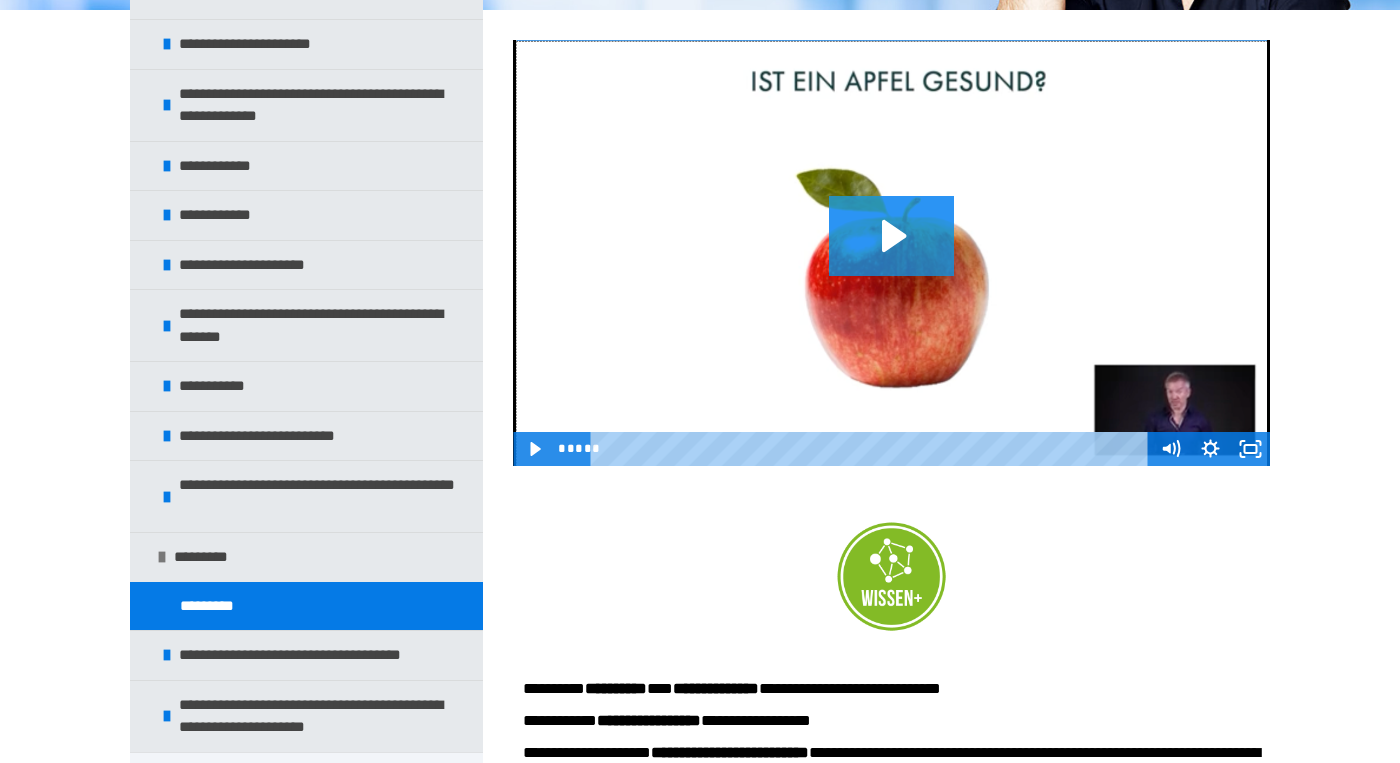 click 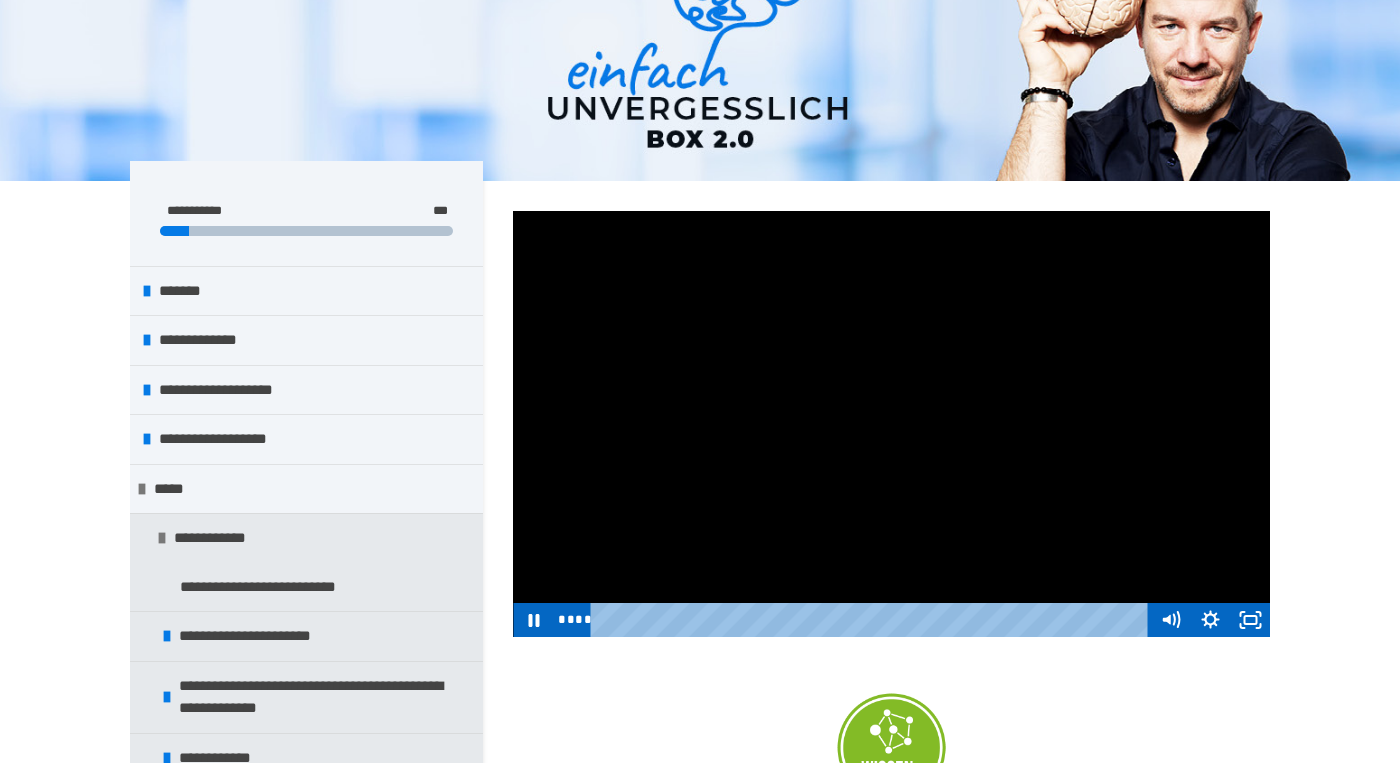 scroll, scrollTop: 101, scrollLeft: 0, axis: vertical 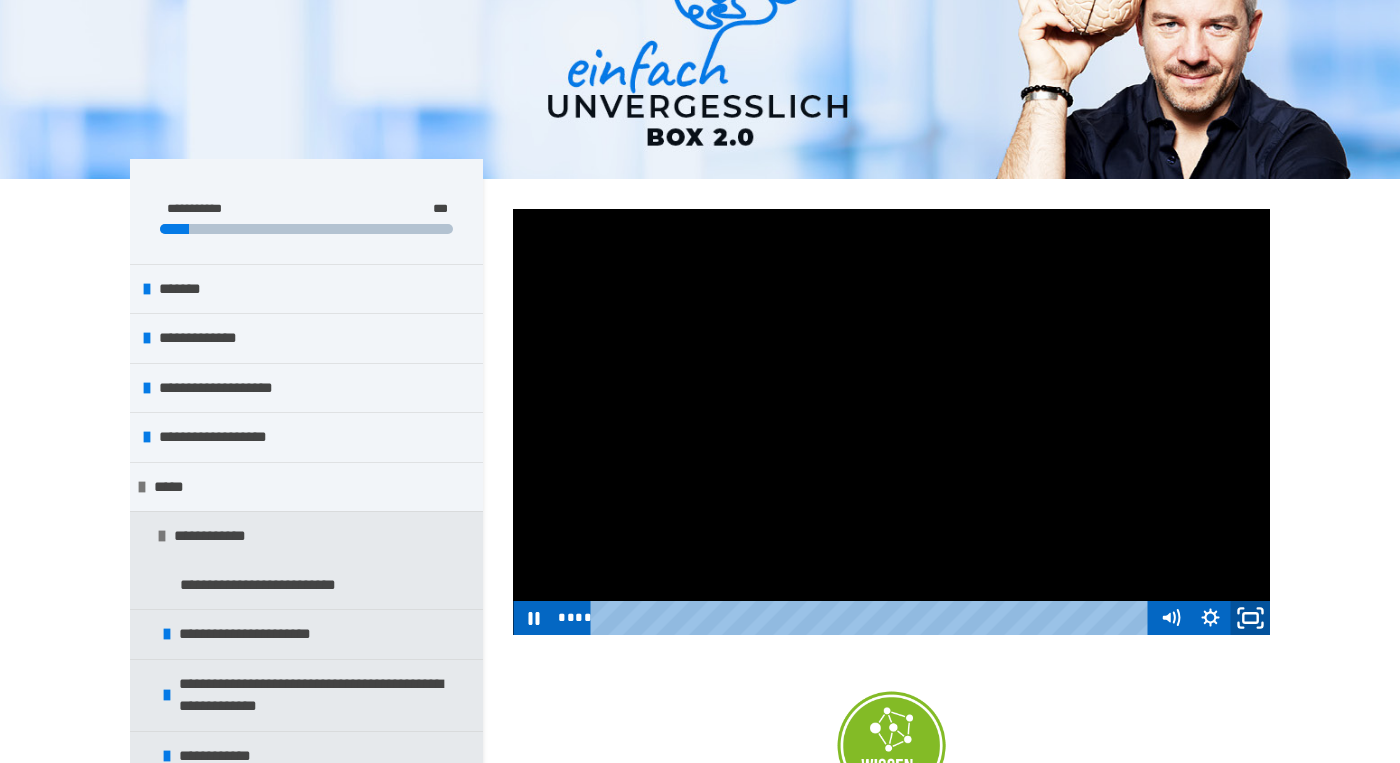 click 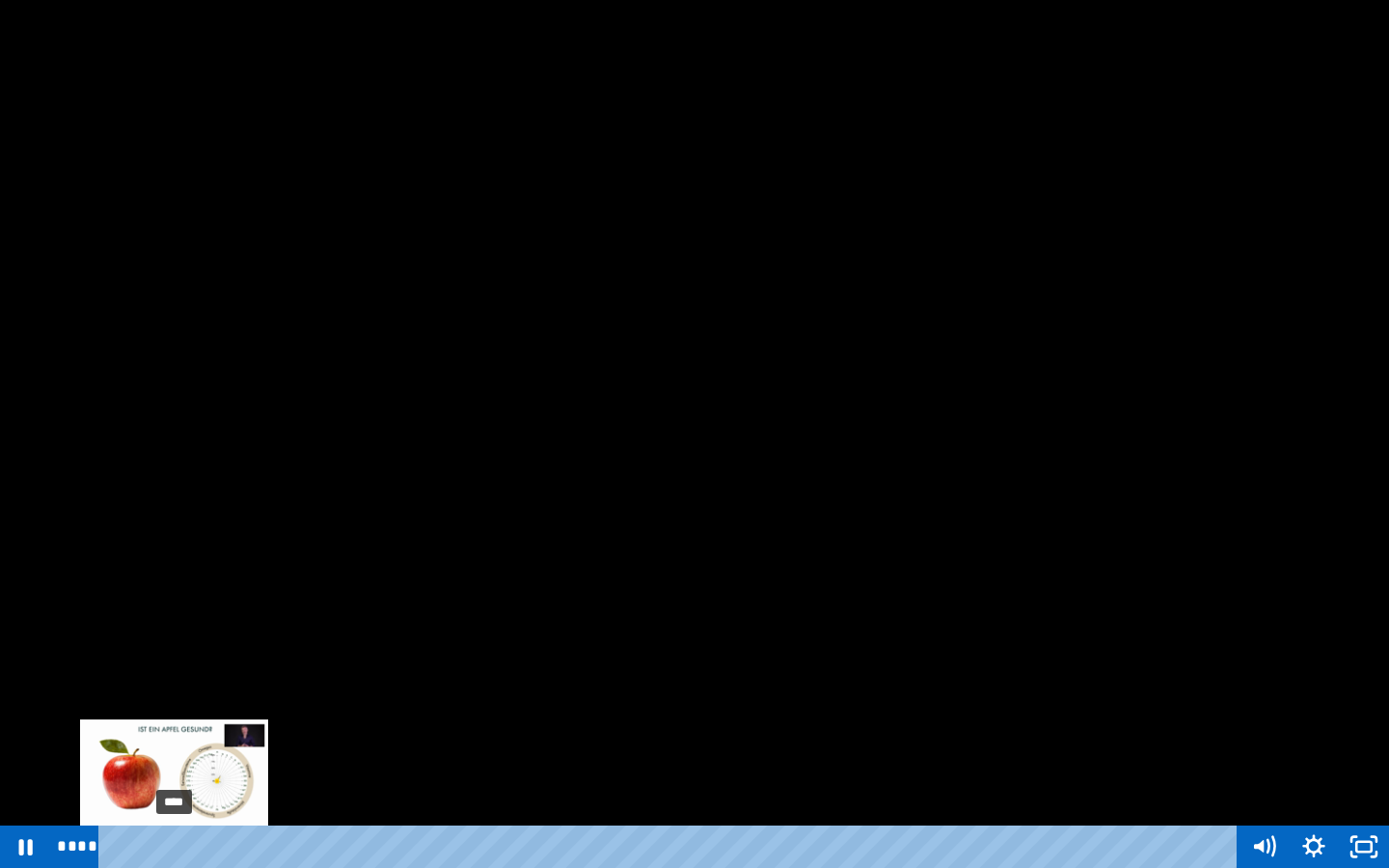 drag, startPoint x: 145, startPoint y: 845, endPoint x: 174, endPoint y: 845, distance: 29 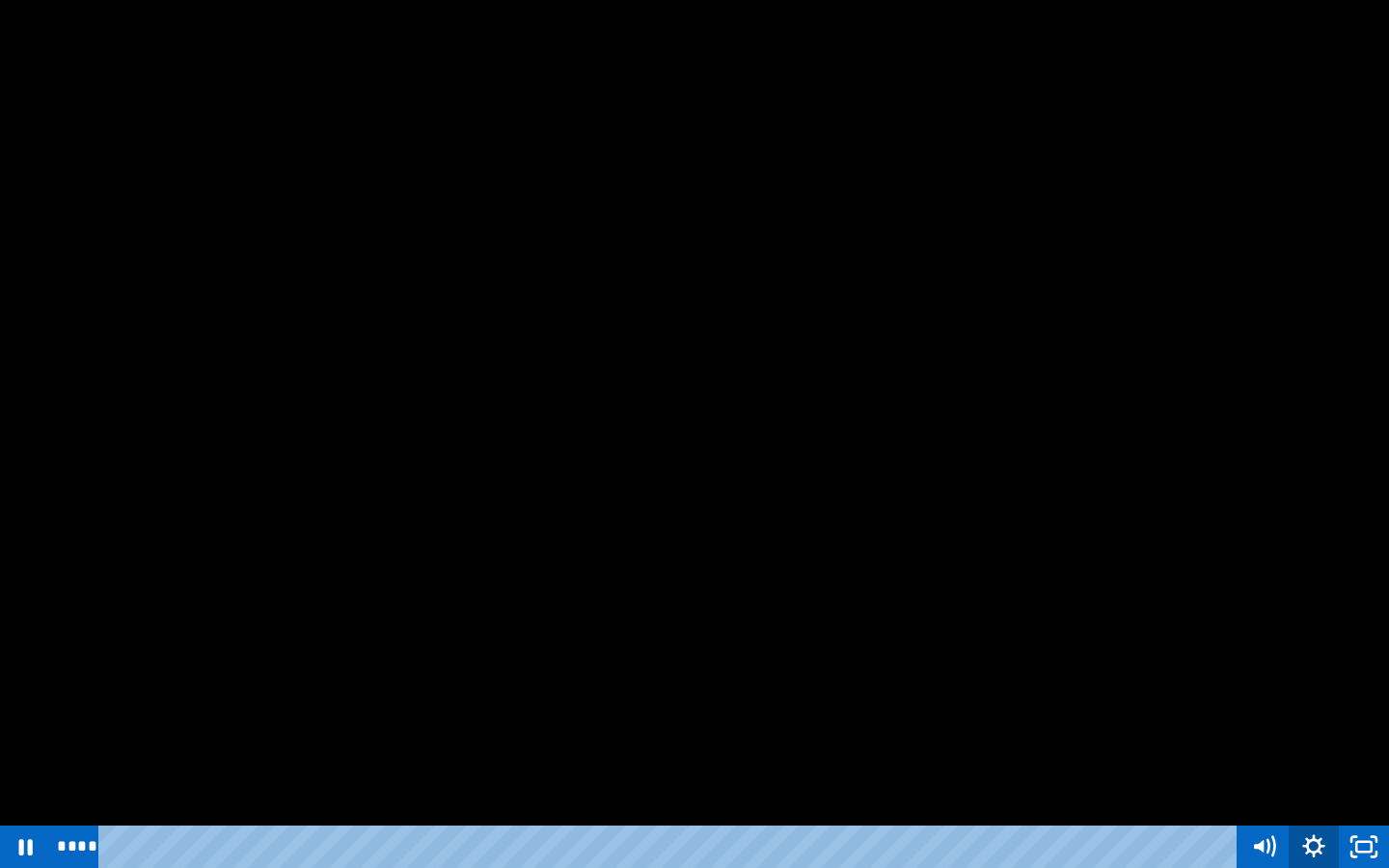 click 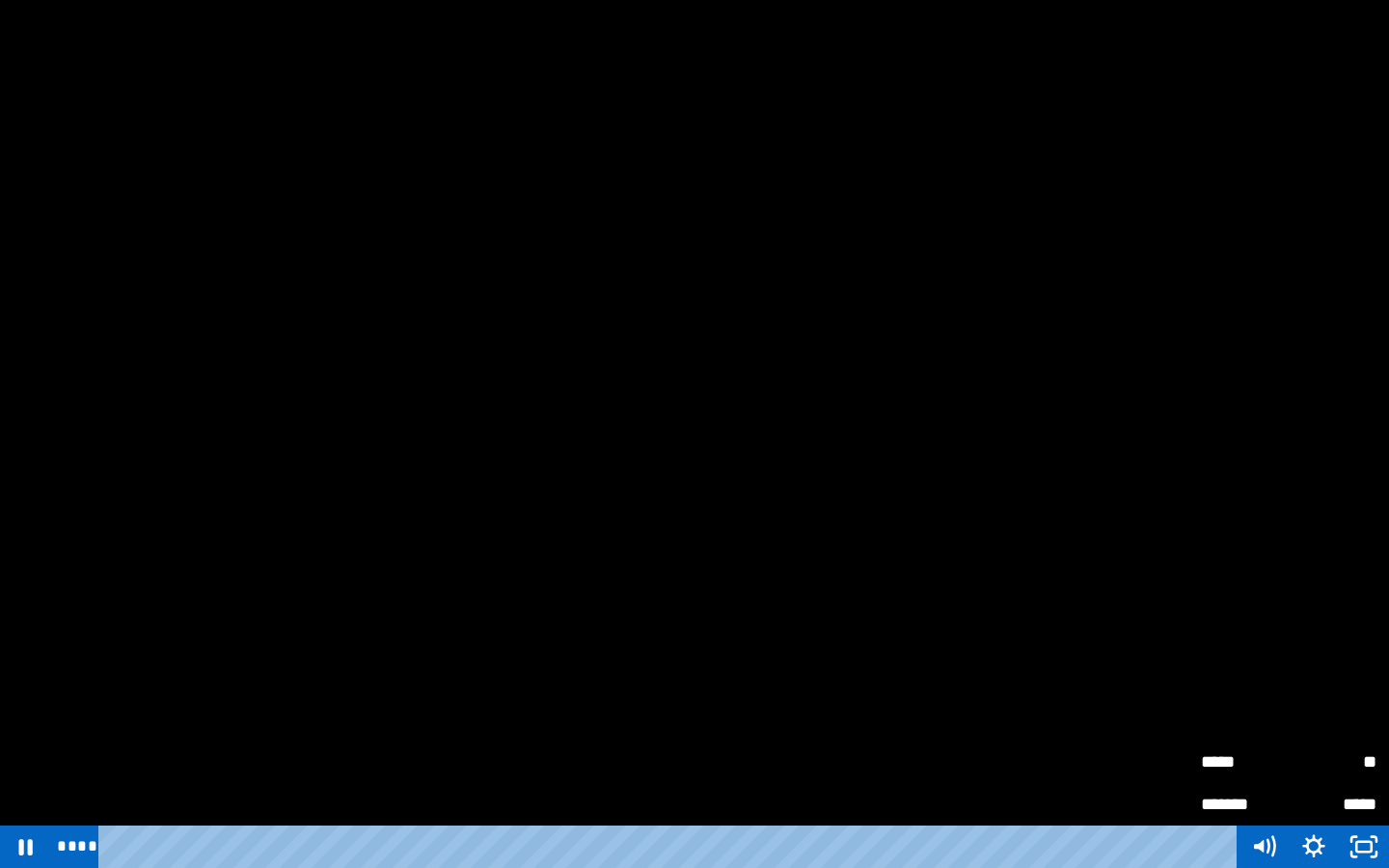 click on "**" at bounding box center [1332, 762] 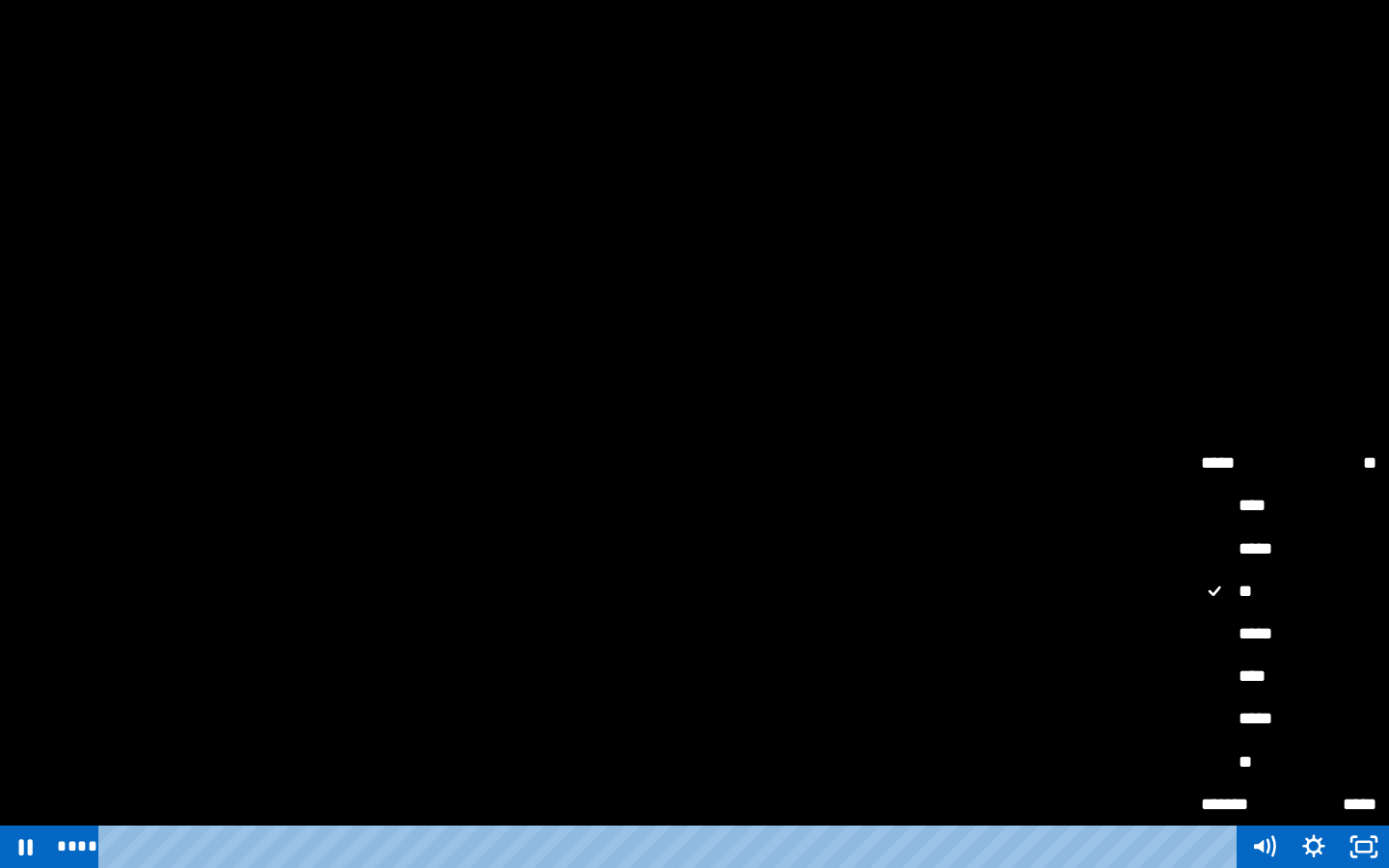 click on "*****" at bounding box center [1289, 635] 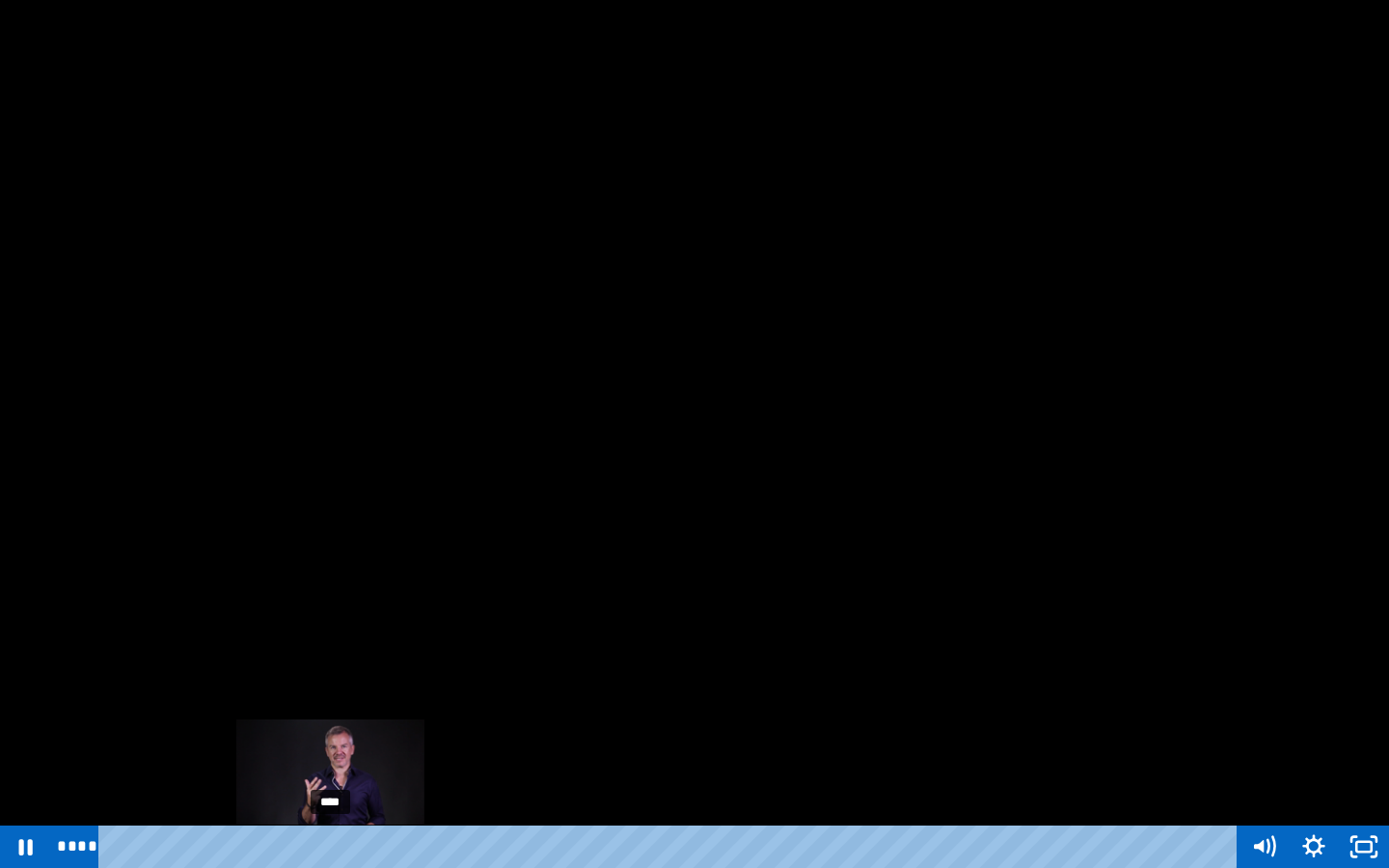 drag, startPoint x: 305, startPoint y: 845, endPoint x: 331, endPoint y: 841, distance: 26.305893 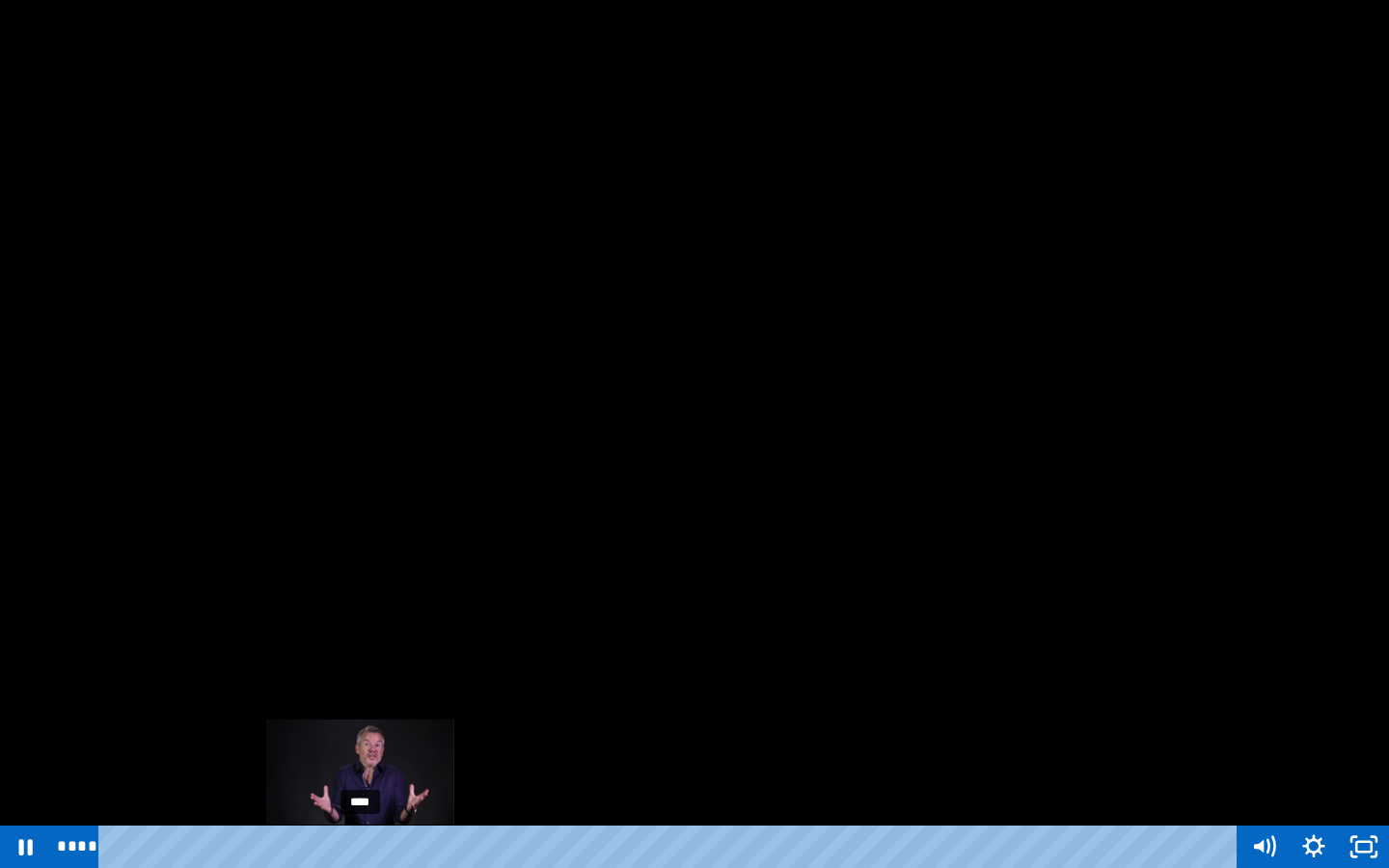 click on "****" at bounding box center [671, 847] 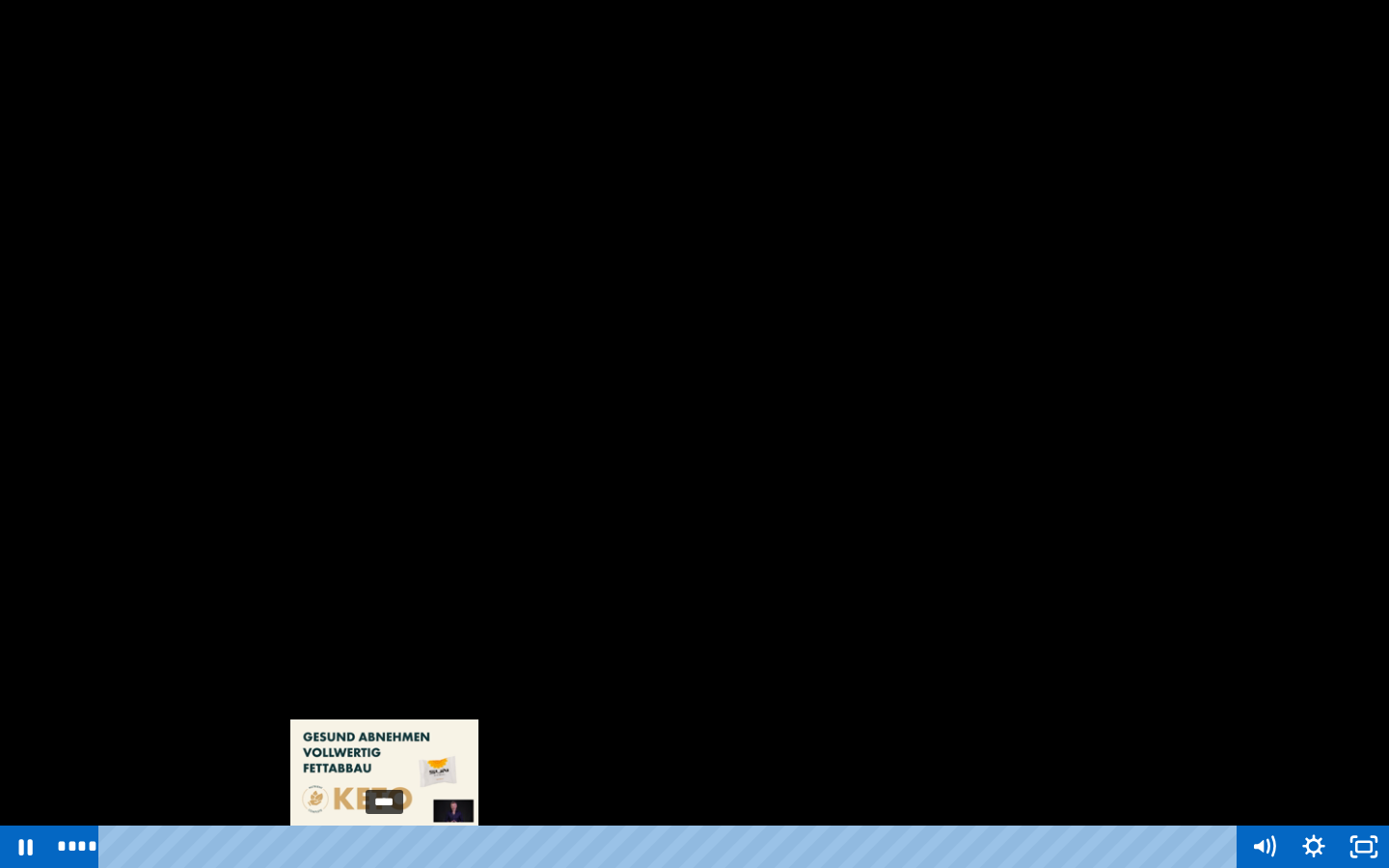 drag, startPoint x: 370, startPoint y: 843, endPoint x: 385, endPoint y: 842, distance: 15.033296 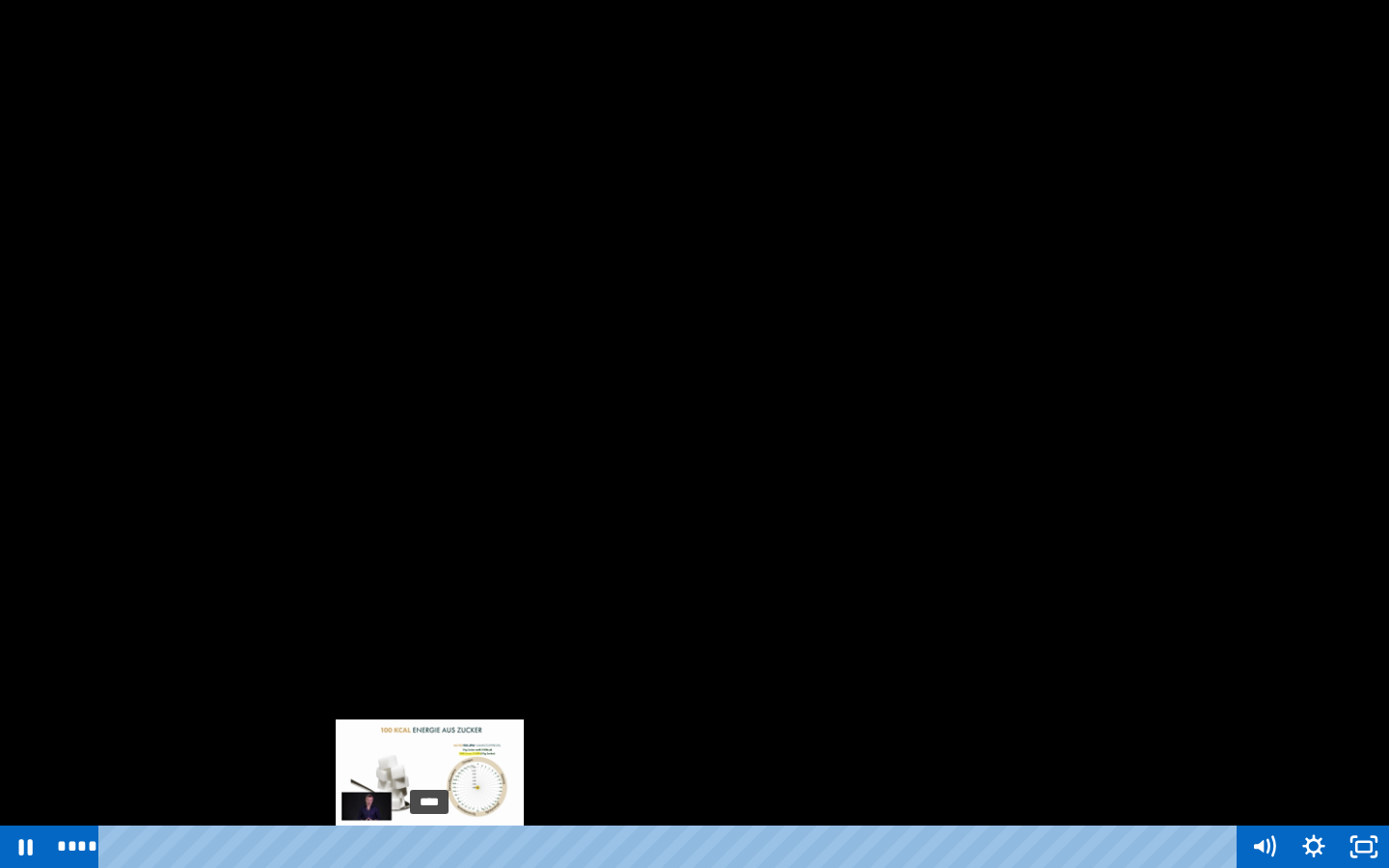 drag, startPoint x: 412, startPoint y: 847, endPoint x: 432, endPoint y: 844, distance: 20.223748 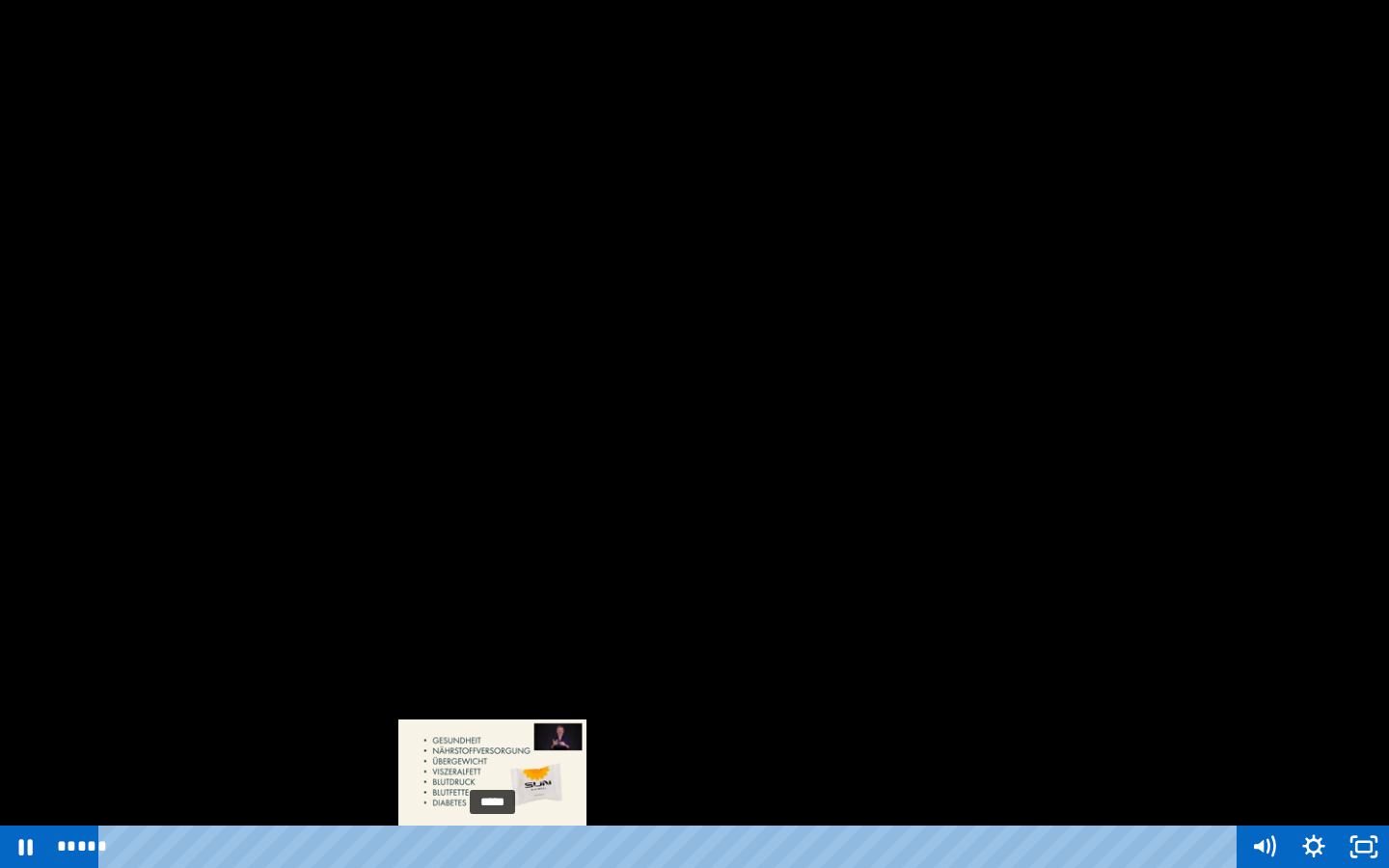 drag, startPoint x: 469, startPoint y: 845, endPoint x: 493, endPoint y: 845, distance: 24 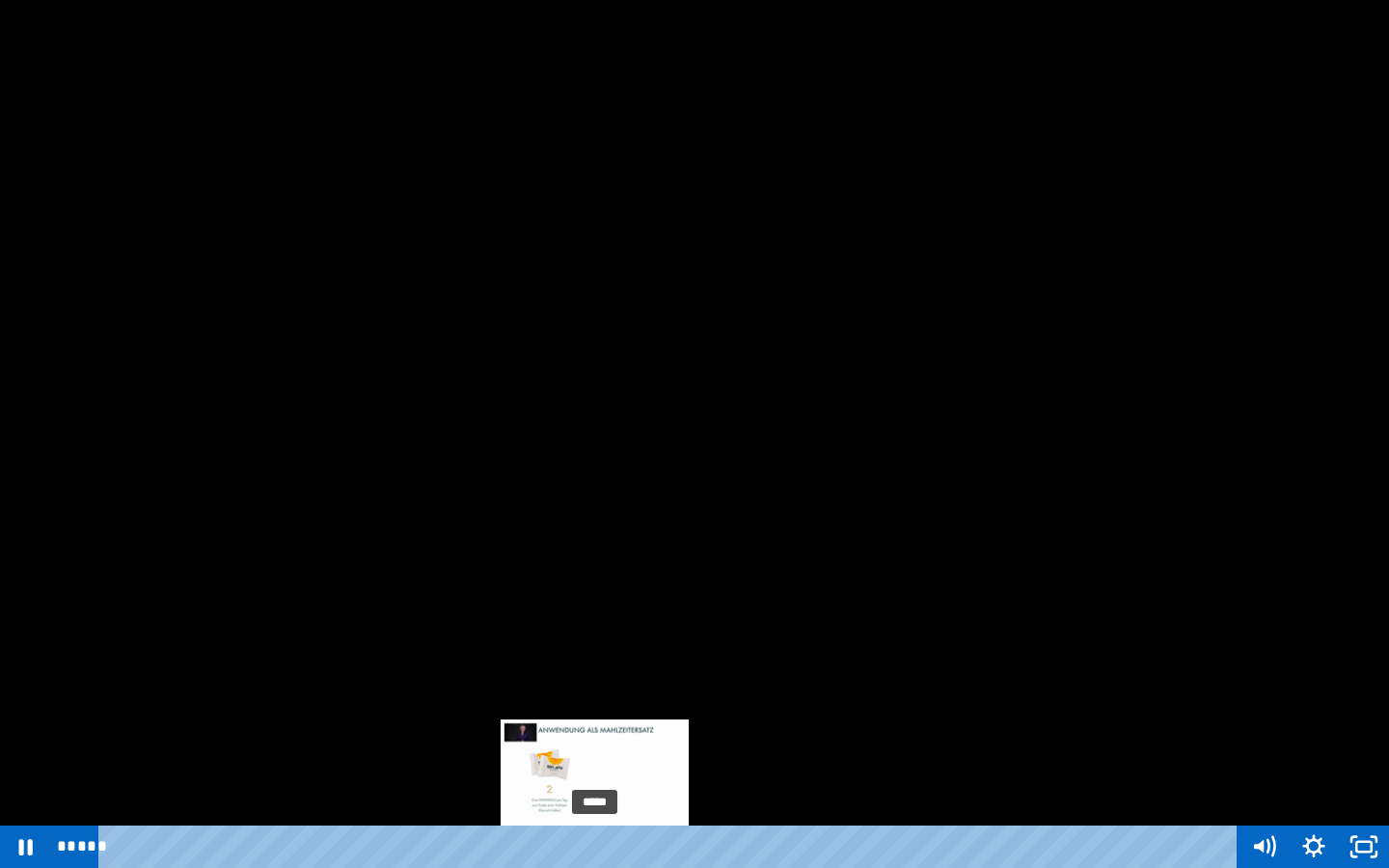 drag, startPoint x: 574, startPoint y: 846, endPoint x: 595, endPoint y: 845, distance: 21.023796 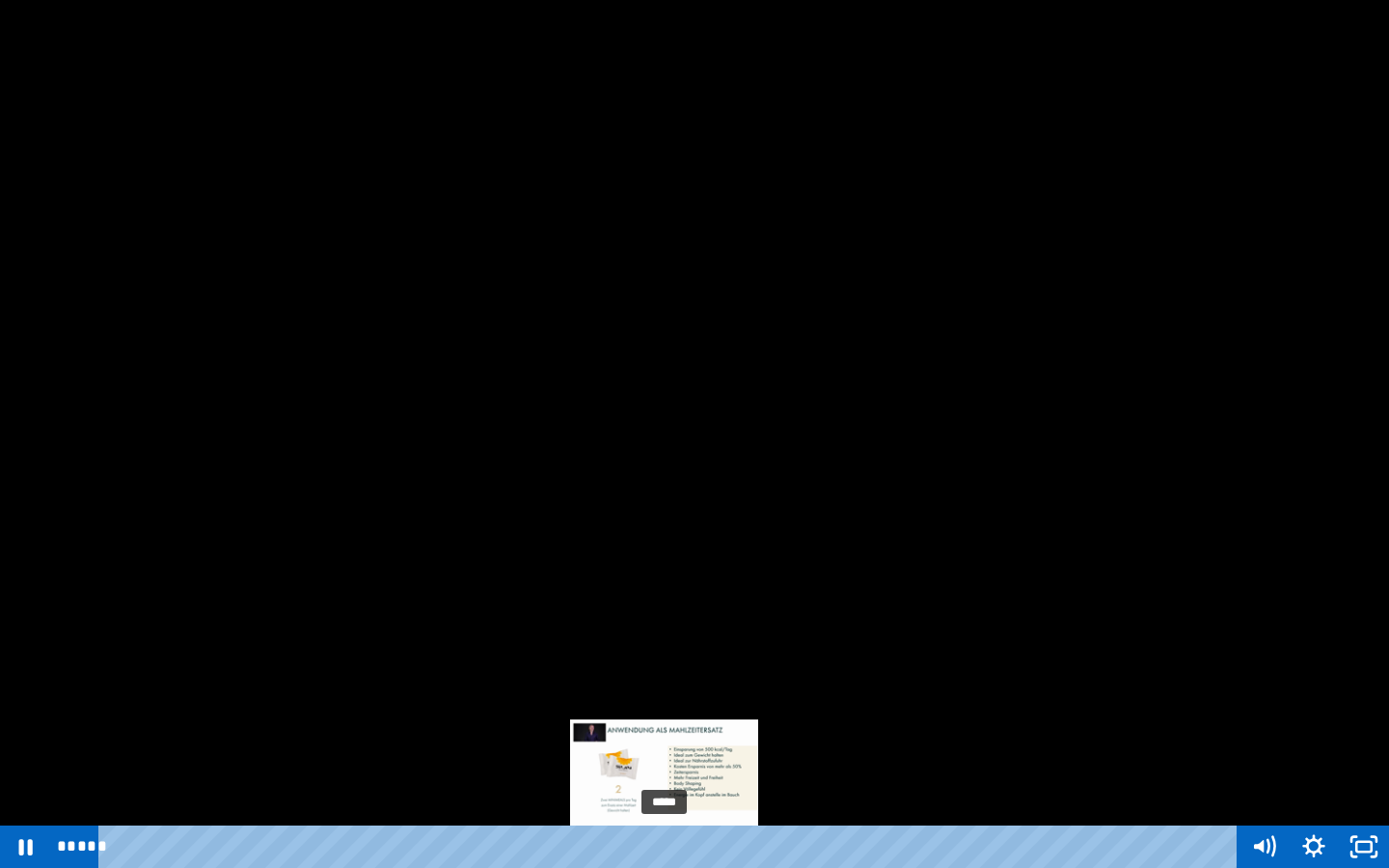 drag, startPoint x: 640, startPoint y: 845, endPoint x: 665, endPoint y: 844, distance: 25.019992 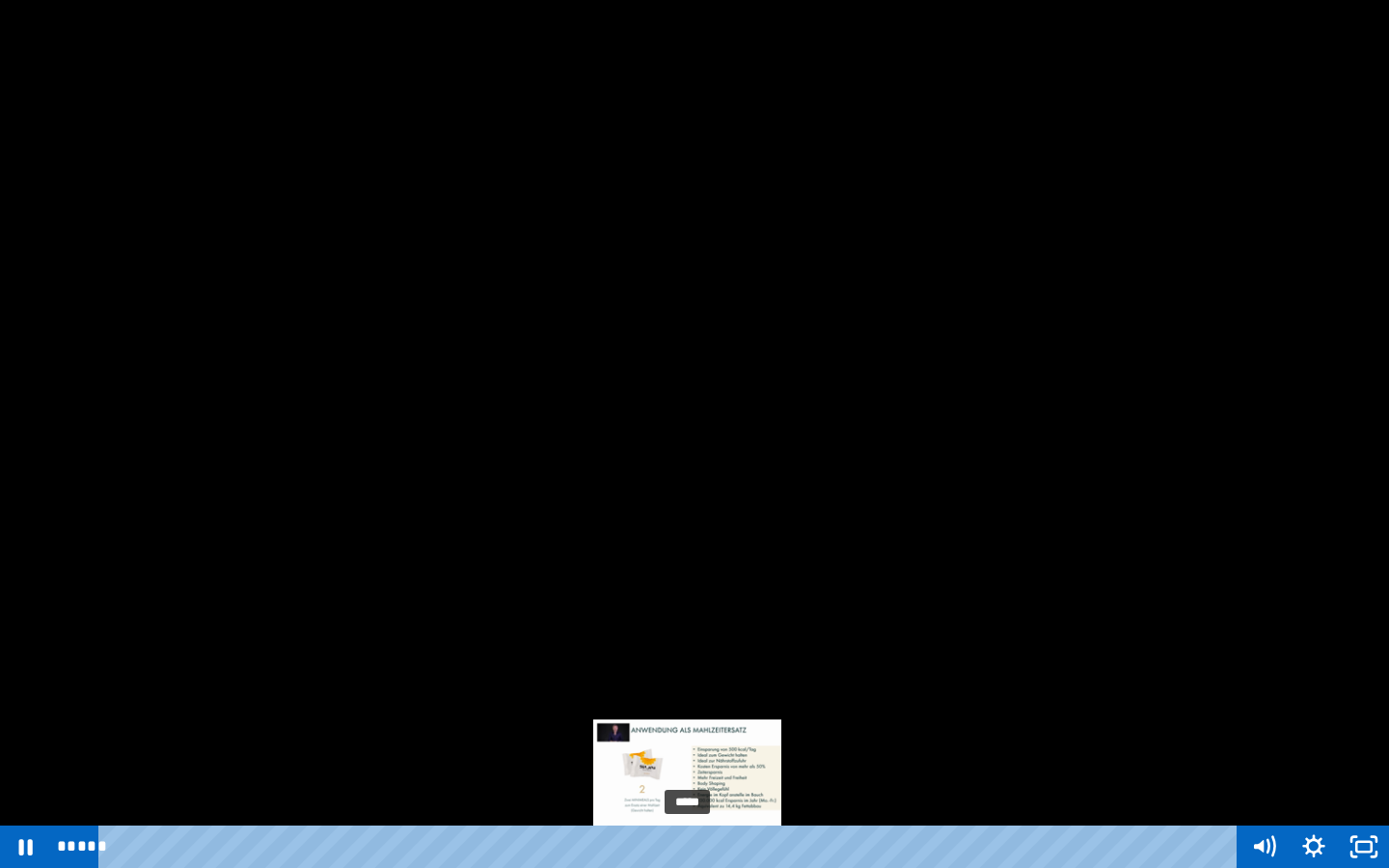 drag, startPoint x: 673, startPoint y: 847, endPoint x: 688, endPoint y: 847, distance: 15 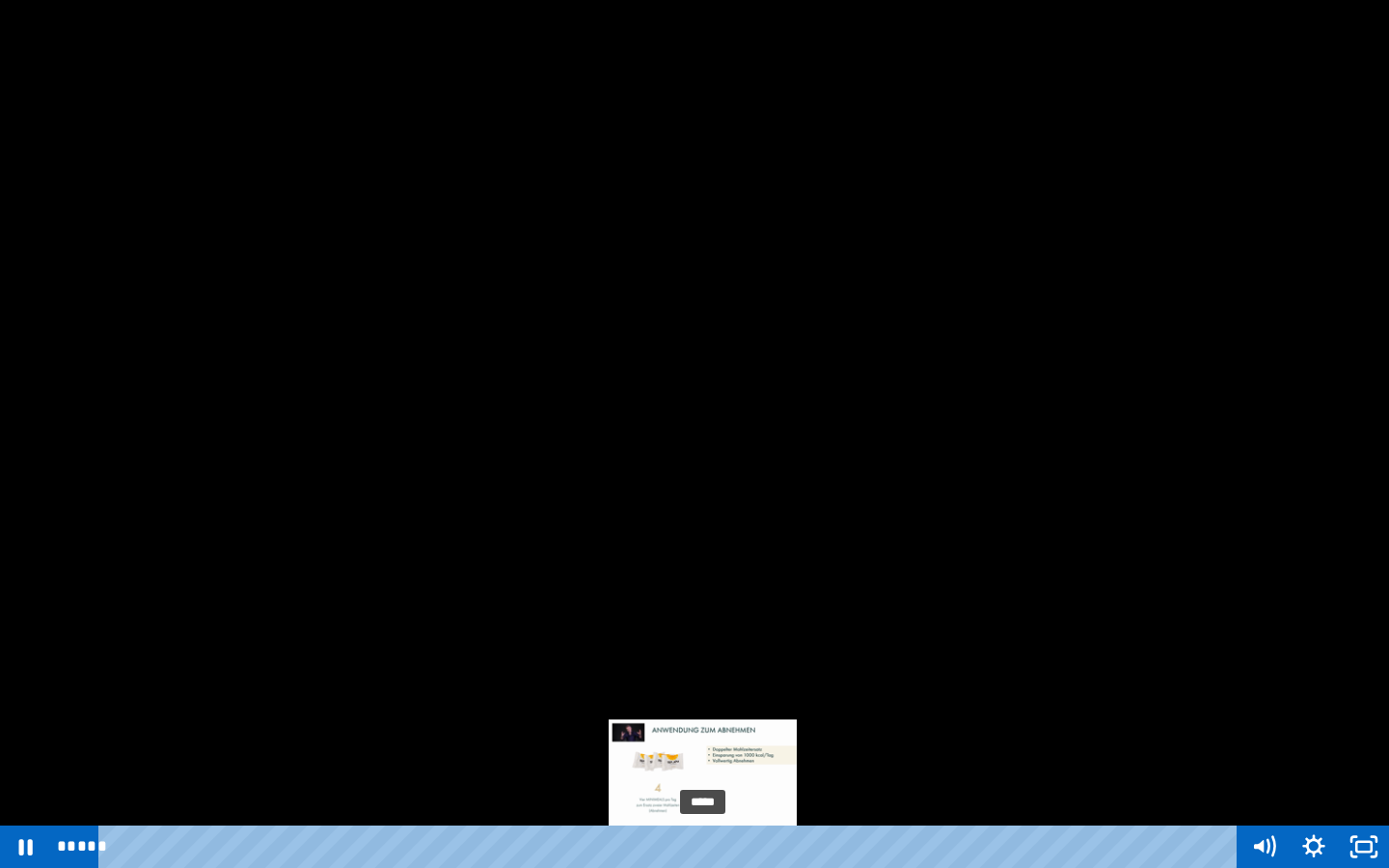 drag, startPoint x: 688, startPoint y: 847, endPoint x: 703, endPoint y: 846, distance: 15.0333 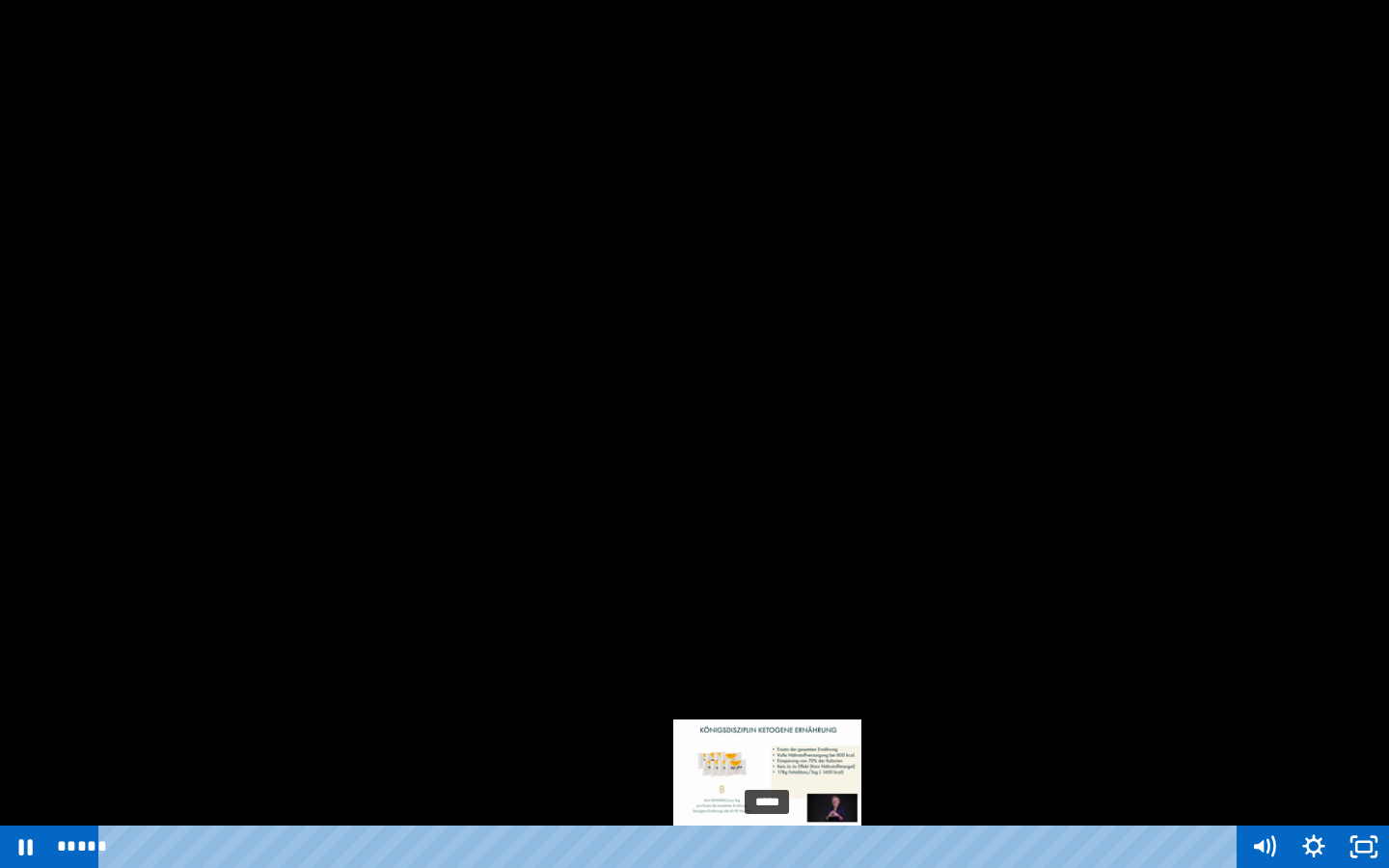 drag, startPoint x: 740, startPoint y: 847, endPoint x: 768, endPoint y: 845, distance: 28.071338 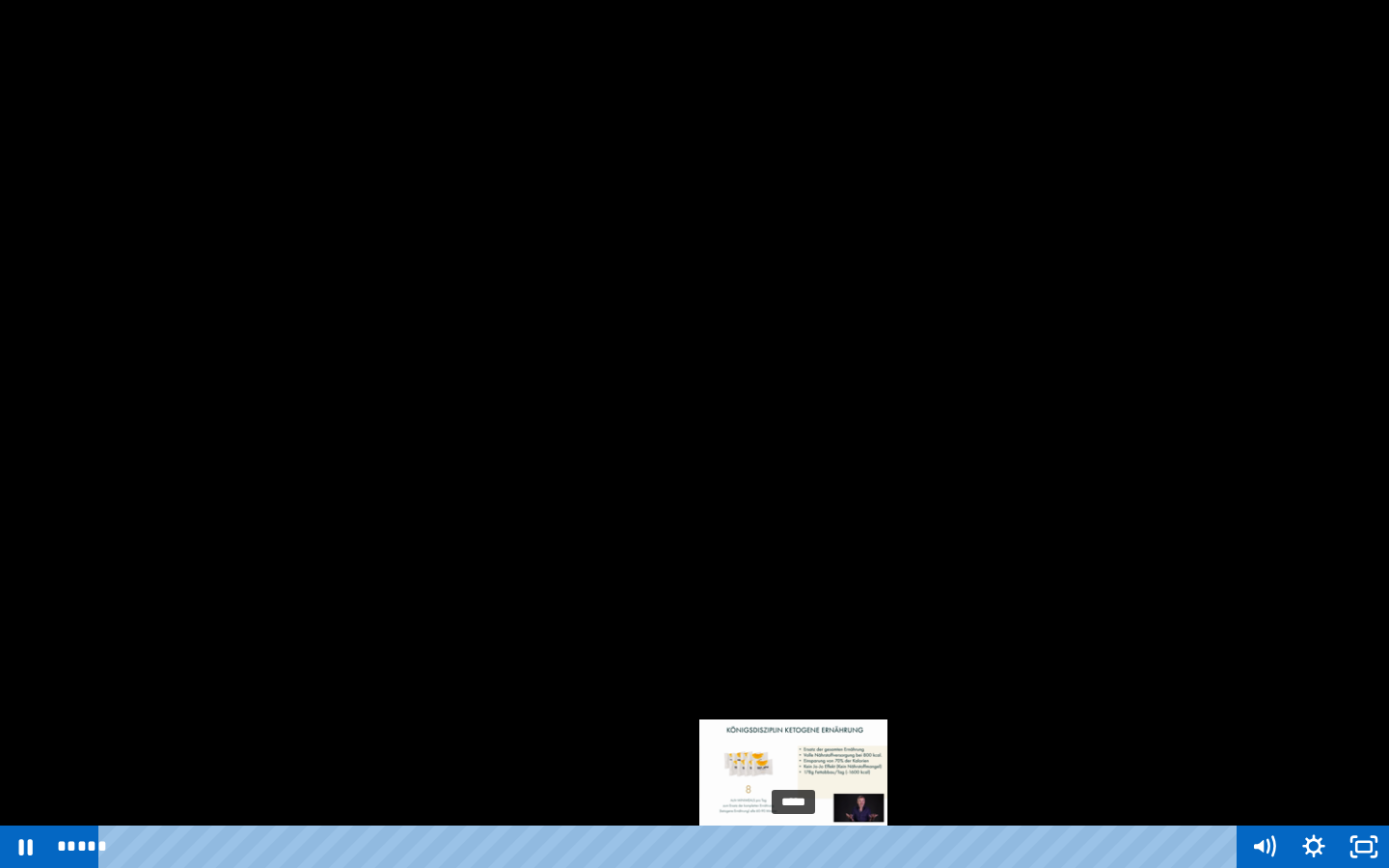 drag, startPoint x: 769, startPoint y: 845, endPoint x: 794, endPoint y: 845, distance: 25 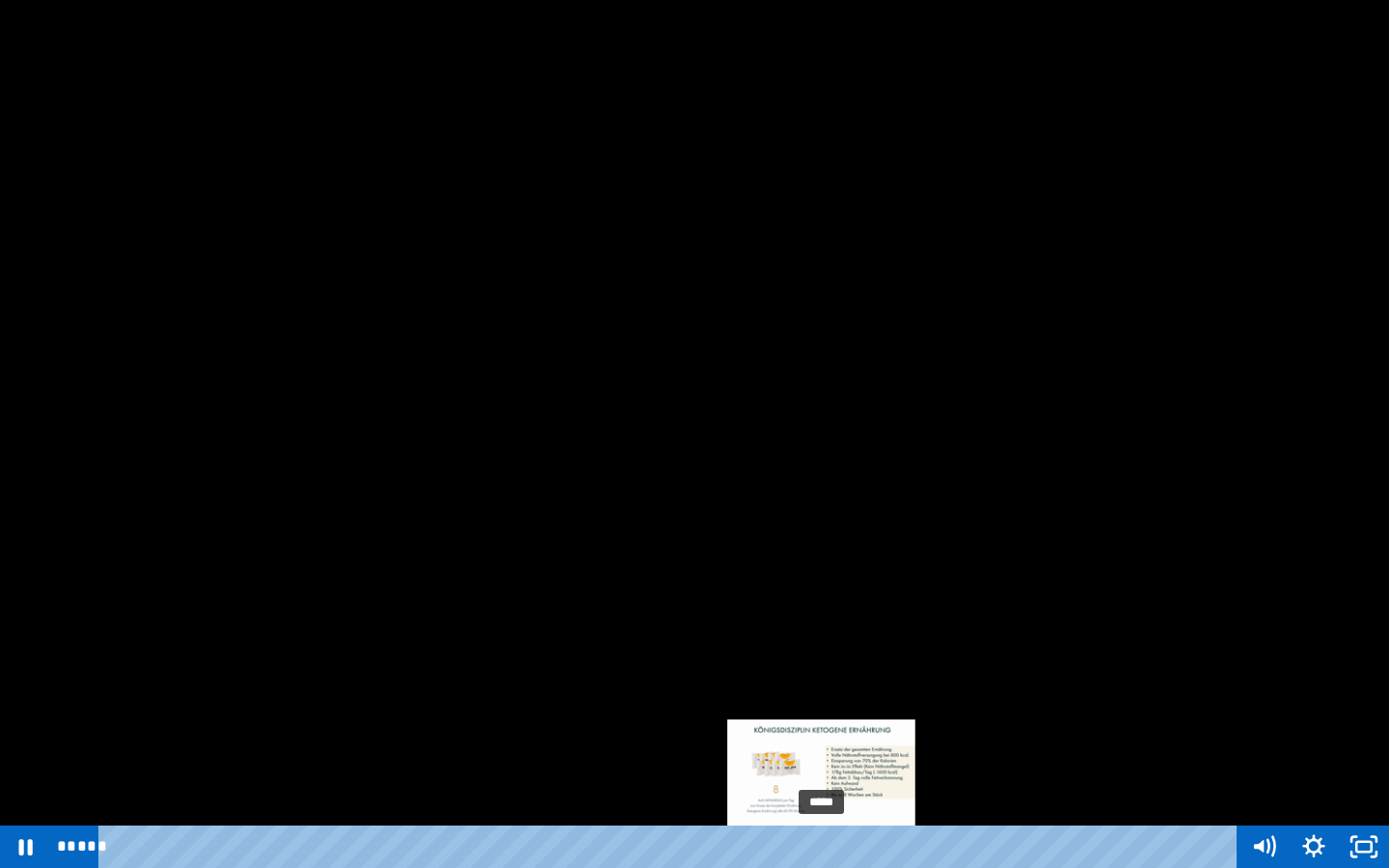 drag, startPoint x: 798, startPoint y: 845, endPoint x: 823, endPoint y: 844, distance: 25.019992 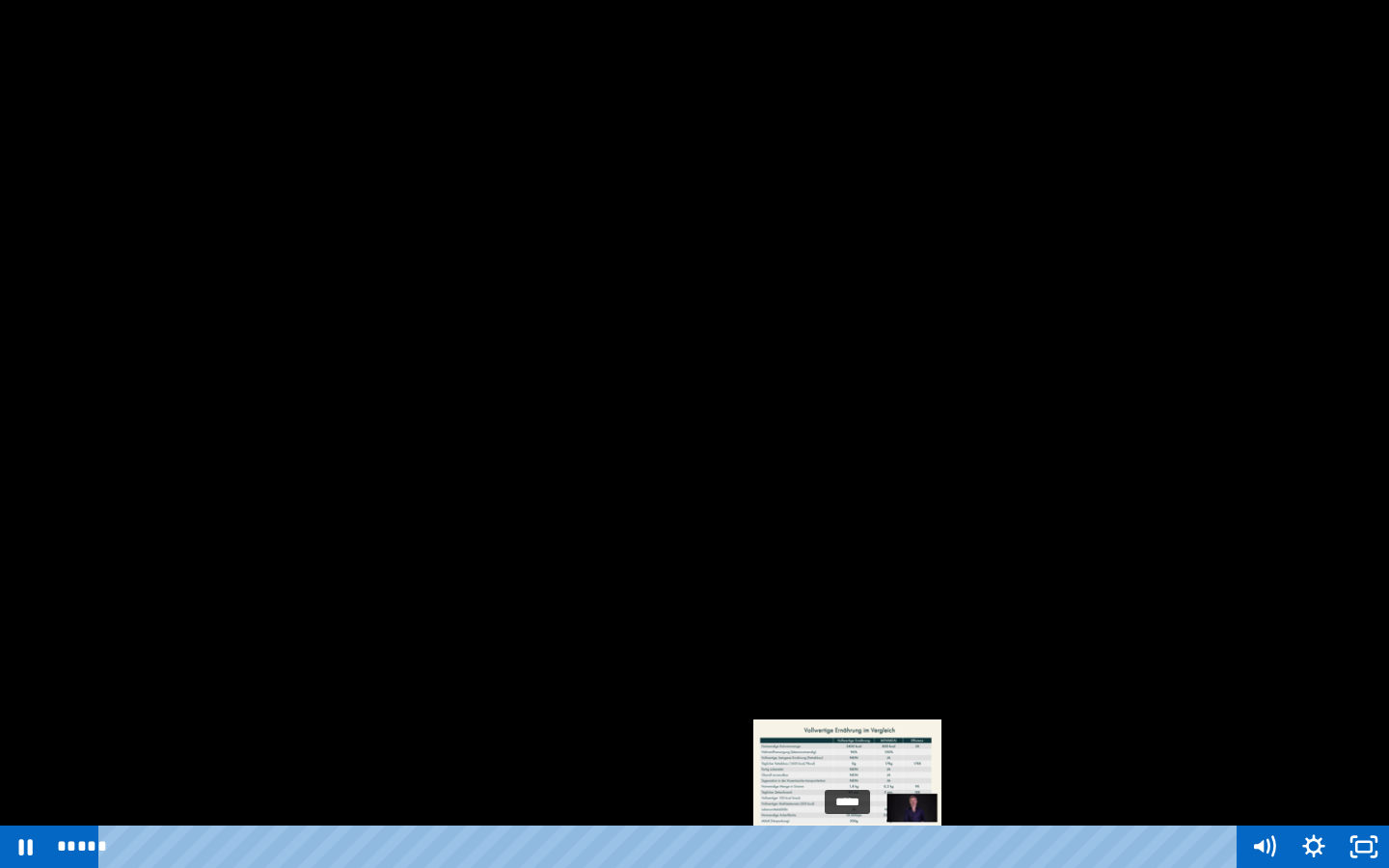 drag, startPoint x: 823, startPoint y: 844, endPoint x: 849, endPoint y: 844, distance: 26 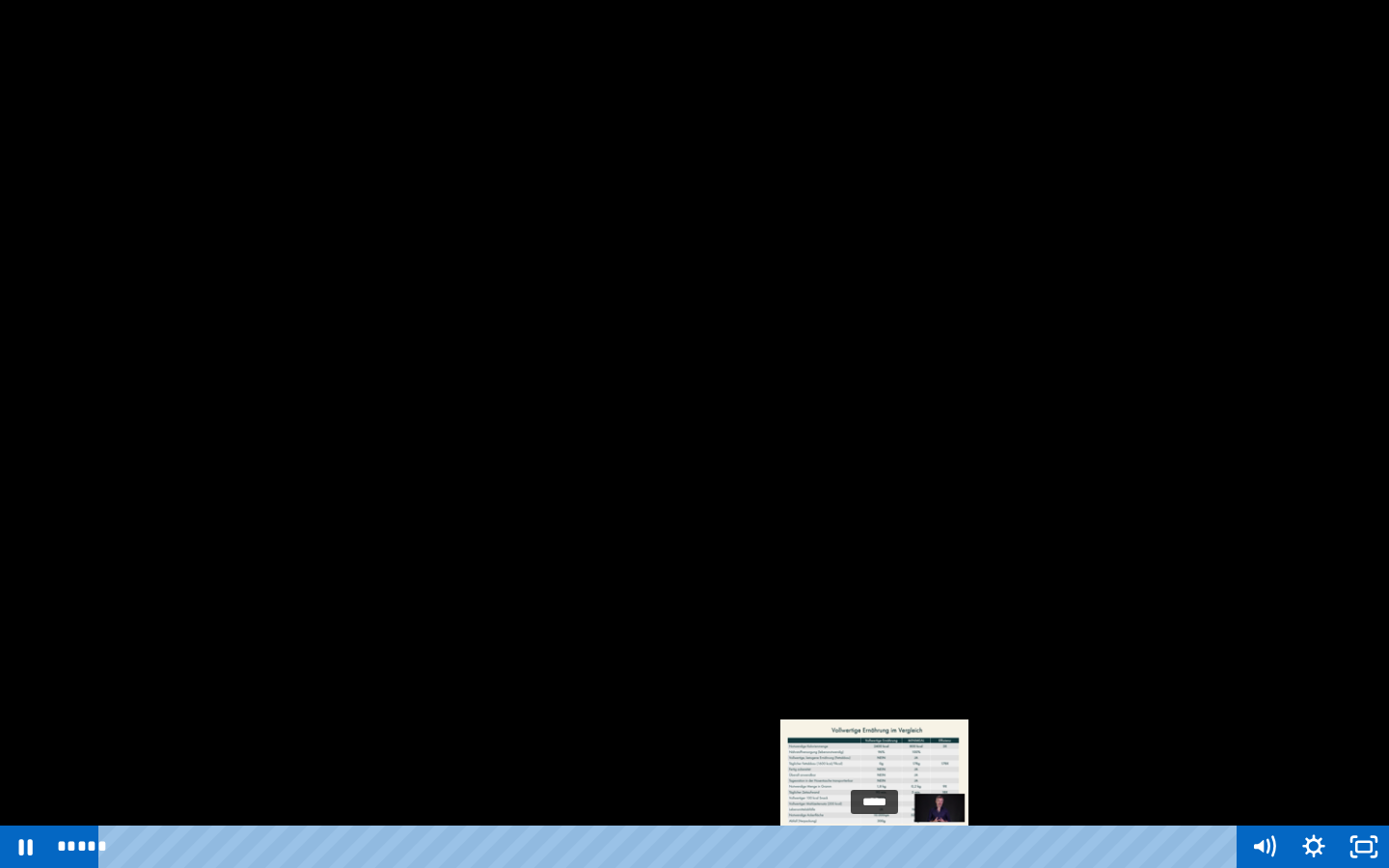 drag, startPoint x: 849, startPoint y: 844, endPoint x: 876, endPoint y: 844, distance: 27 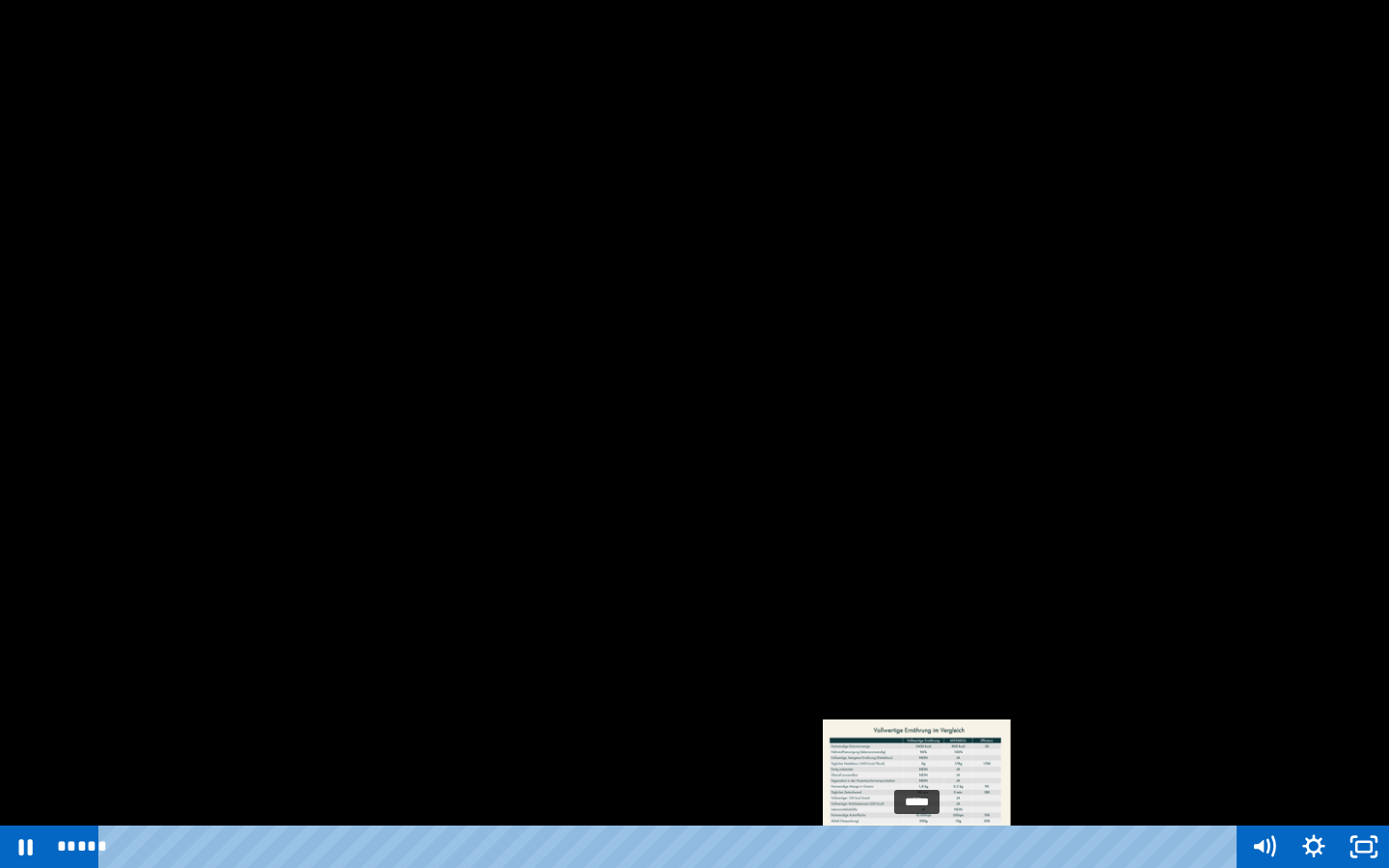 drag, startPoint x: 876, startPoint y: 845, endPoint x: 918, endPoint y: 846, distance: 42.011903 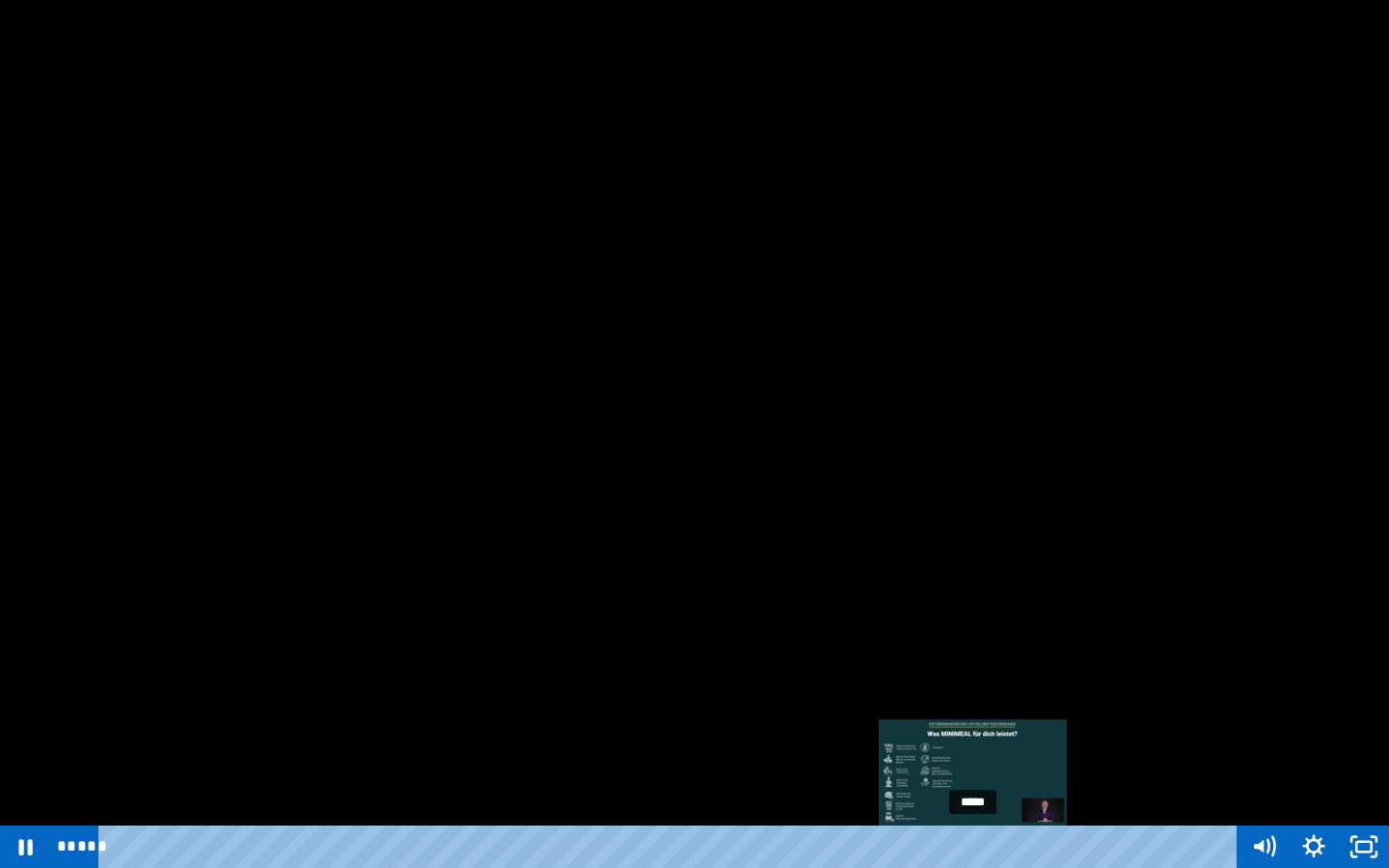 drag, startPoint x: 918, startPoint y: 846, endPoint x: 972, endPoint y: 845, distance: 54.009258 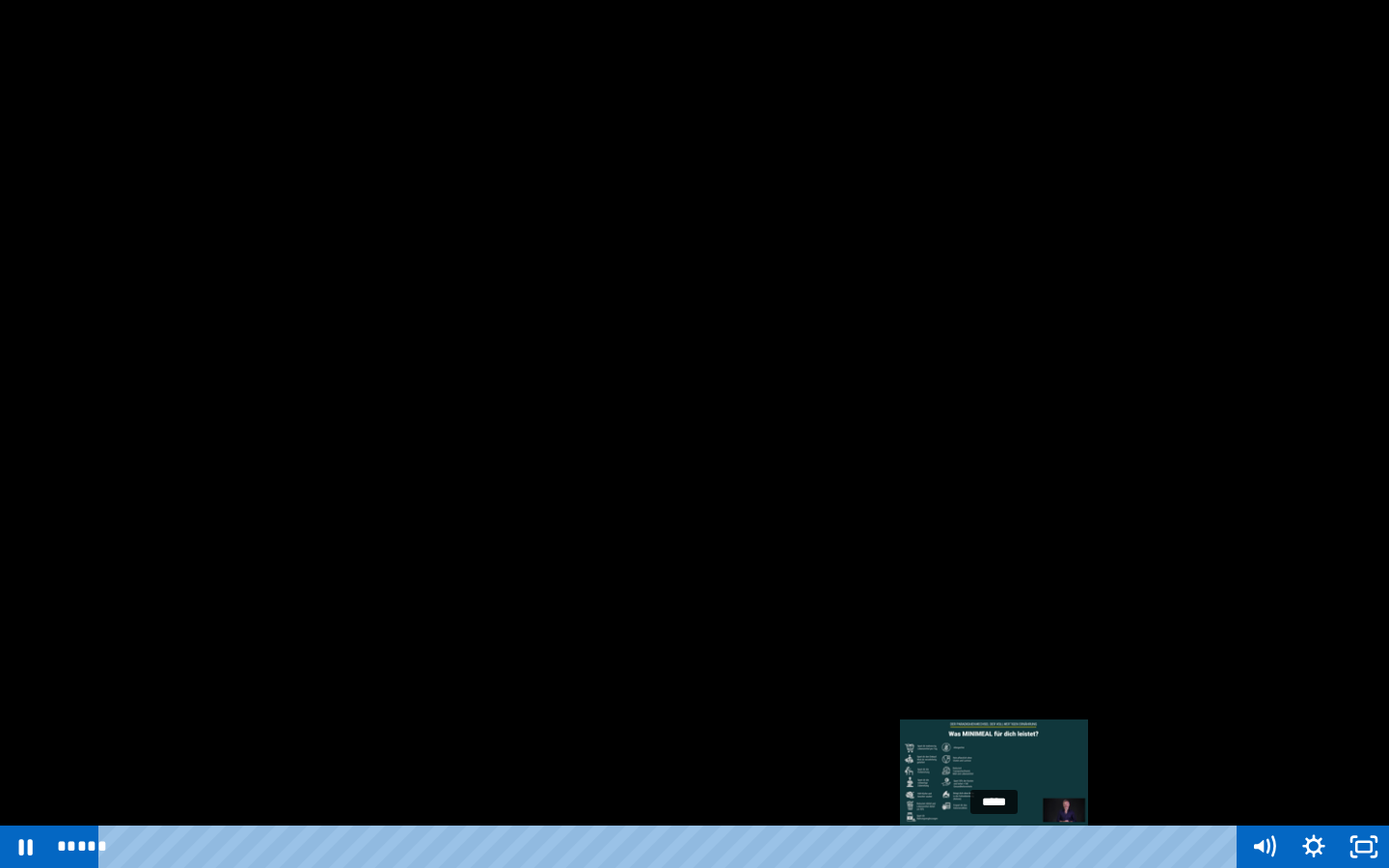 drag, startPoint x: 974, startPoint y: 845, endPoint x: 994, endPoint y: 845, distance: 20 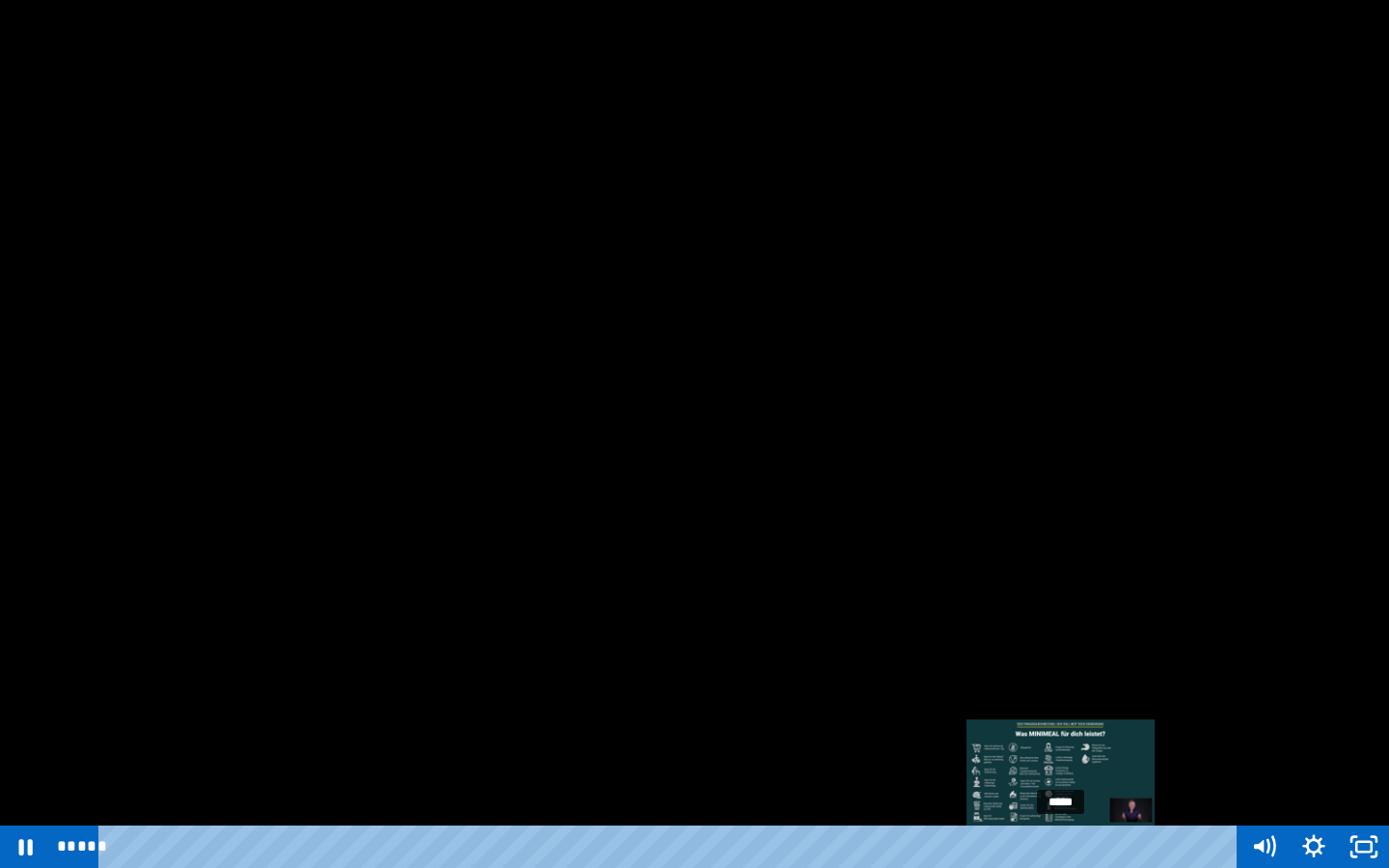 drag, startPoint x: 994, startPoint y: 845, endPoint x: 1061, endPoint y: 844, distance: 67.00746 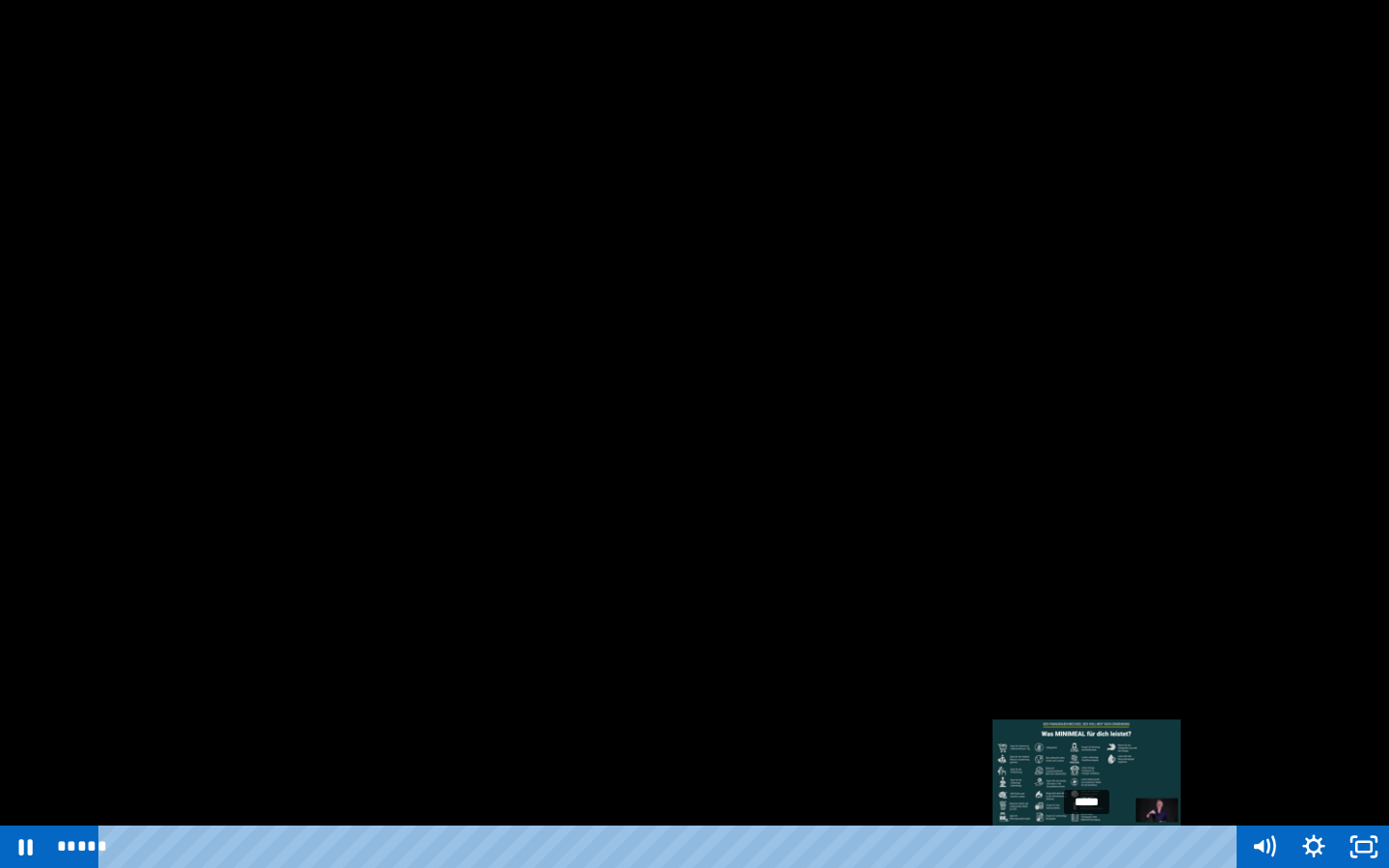 drag, startPoint x: 1060, startPoint y: 846, endPoint x: 1088, endPoint y: 846, distance: 28 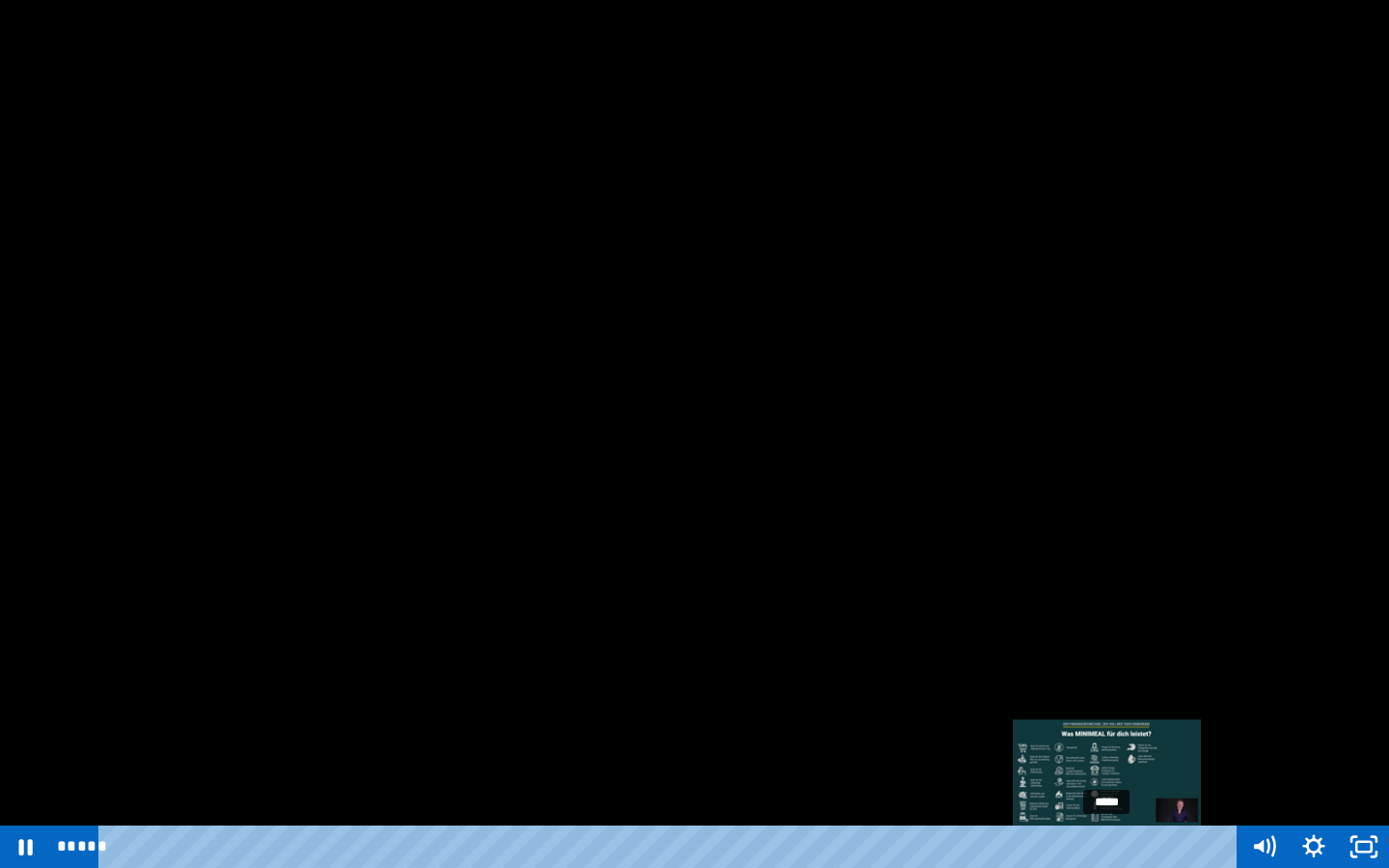 drag, startPoint x: 1089, startPoint y: 846, endPoint x: 1108, endPoint y: 846, distance: 19 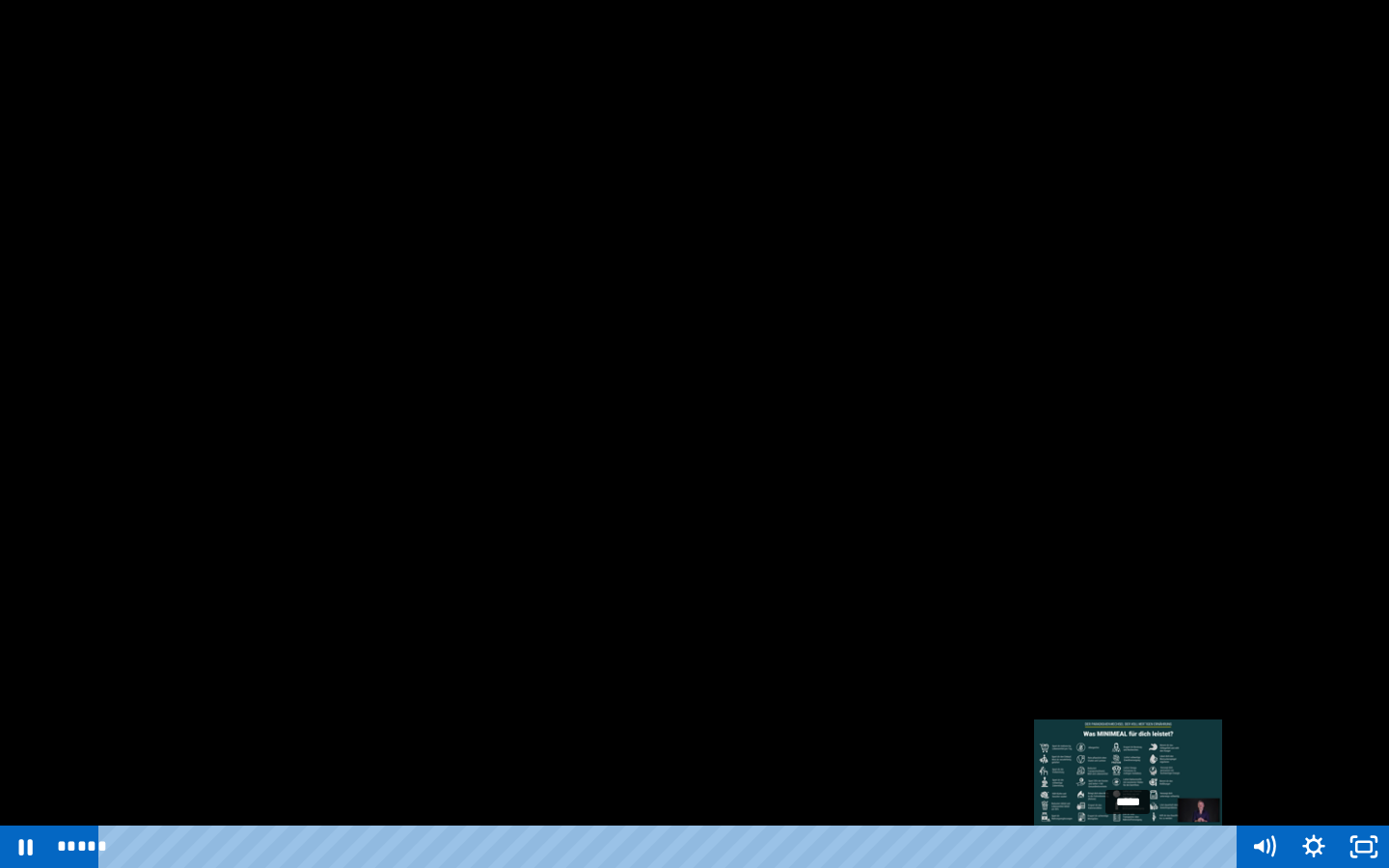 drag, startPoint x: 1108, startPoint y: 845, endPoint x: 1130, endPoint y: 845, distance: 22 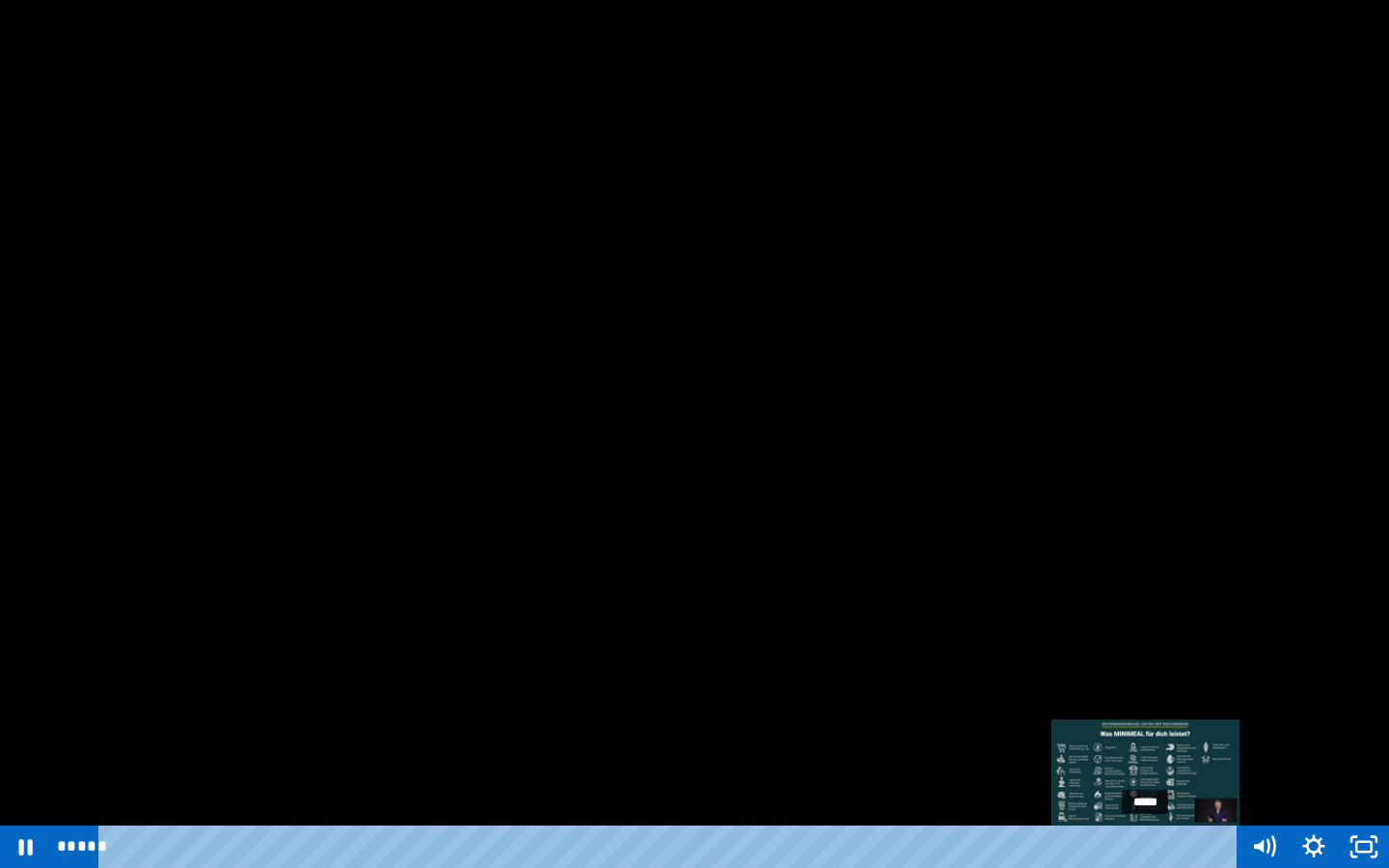 drag, startPoint x: 1134, startPoint y: 846, endPoint x: 1147, endPoint y: 846, distance: 13 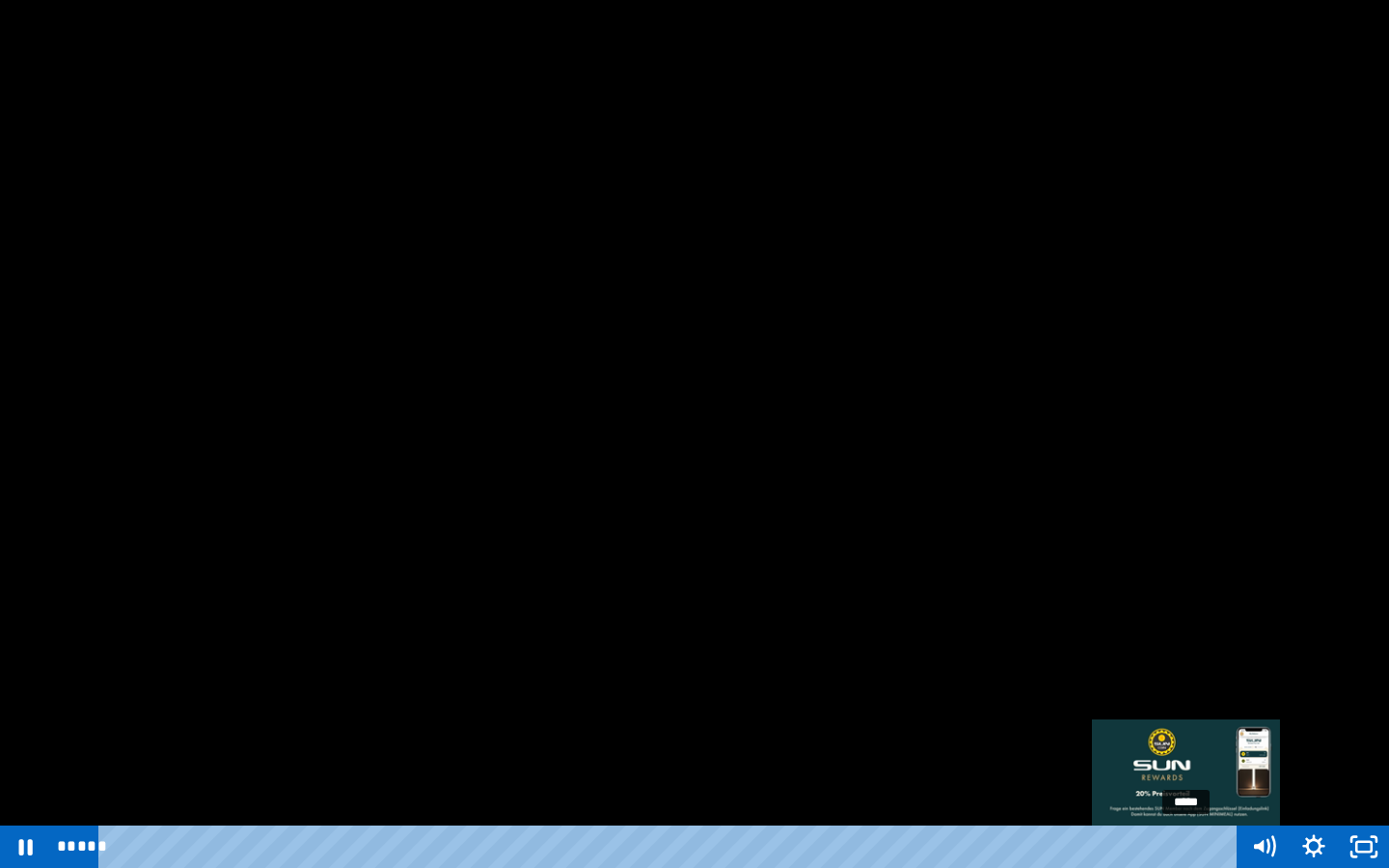 drag, startPoint x: 1170, startPoint y: 845, endPoint x: 1187, endPoint y: 846, distance: 17.029386 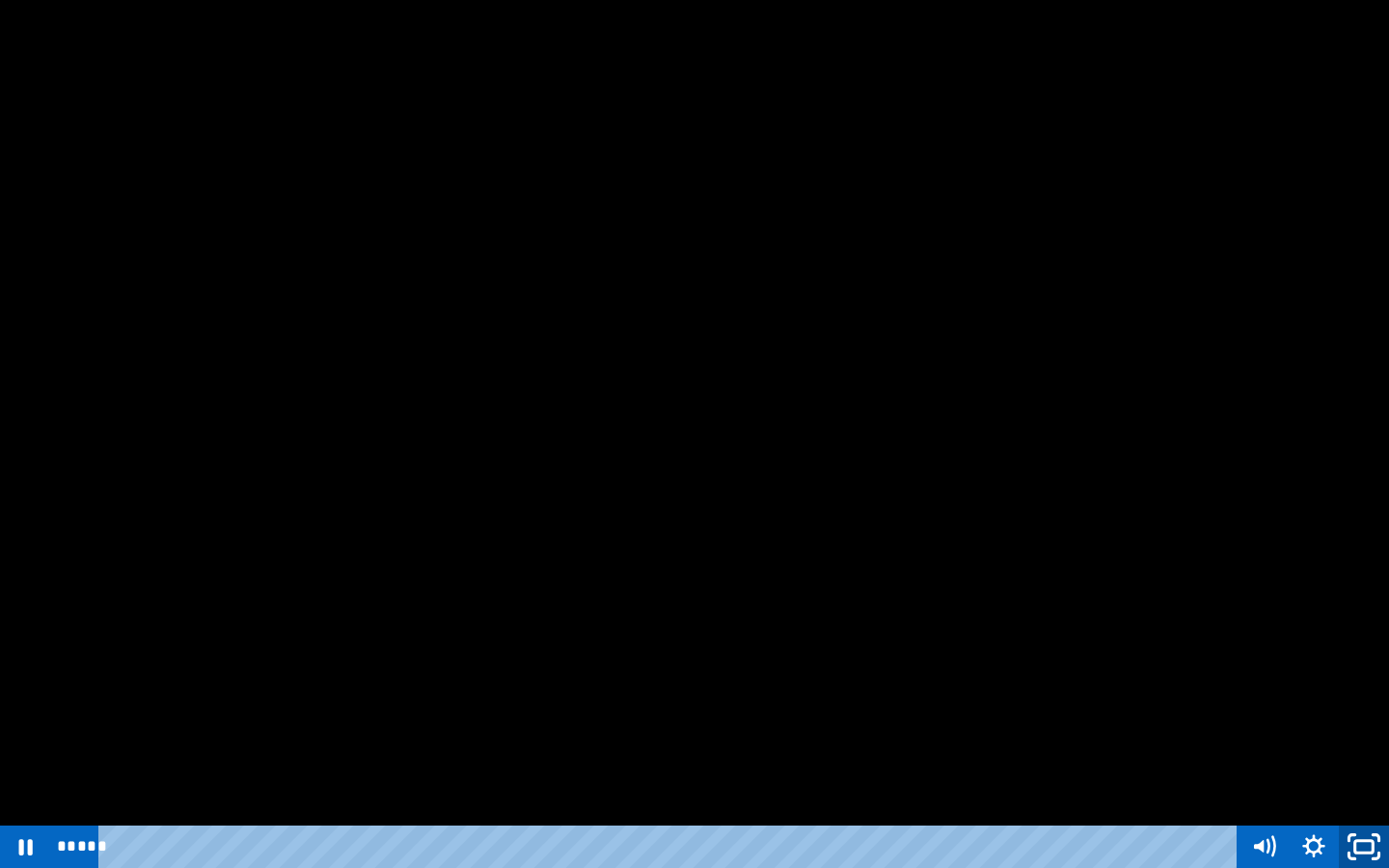 click 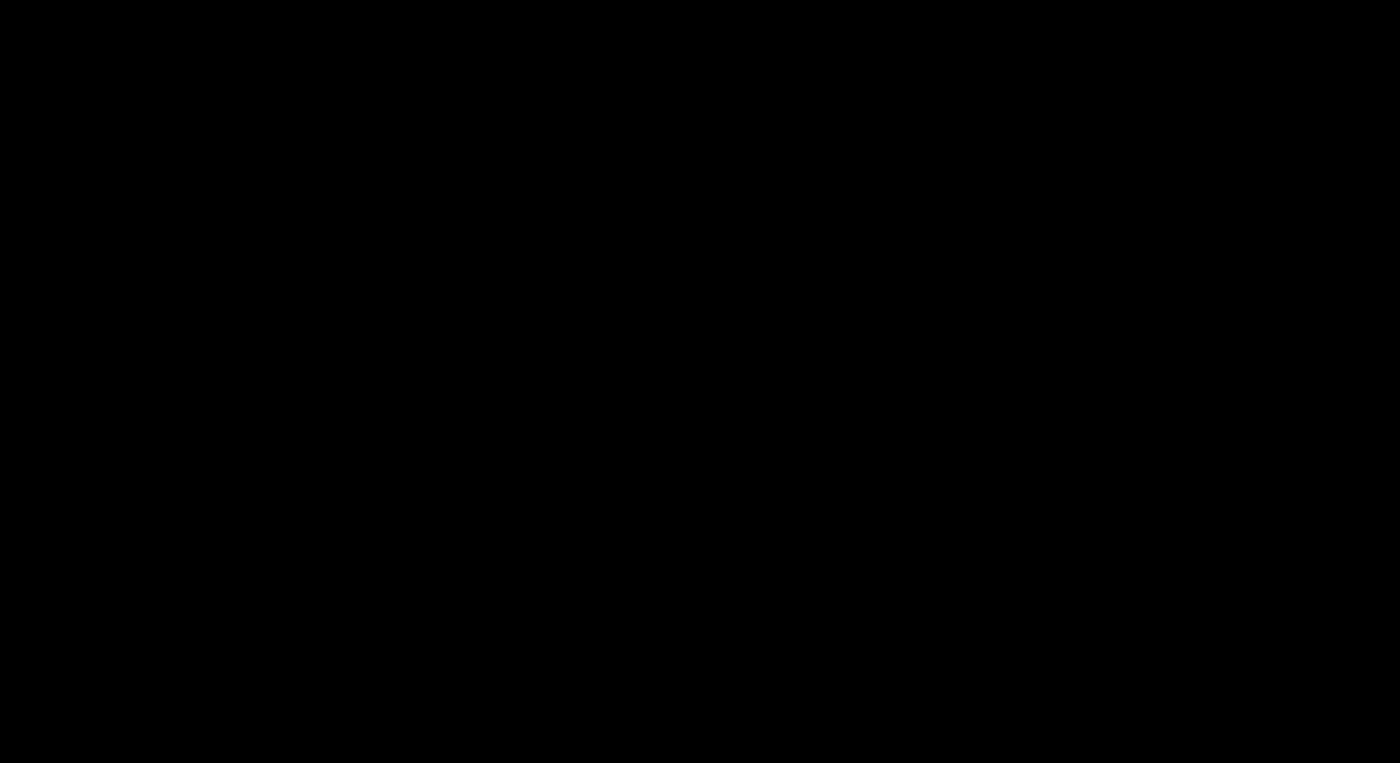 scroll, scrollTop: 1570, scrollLeft: 0, axis: vertical 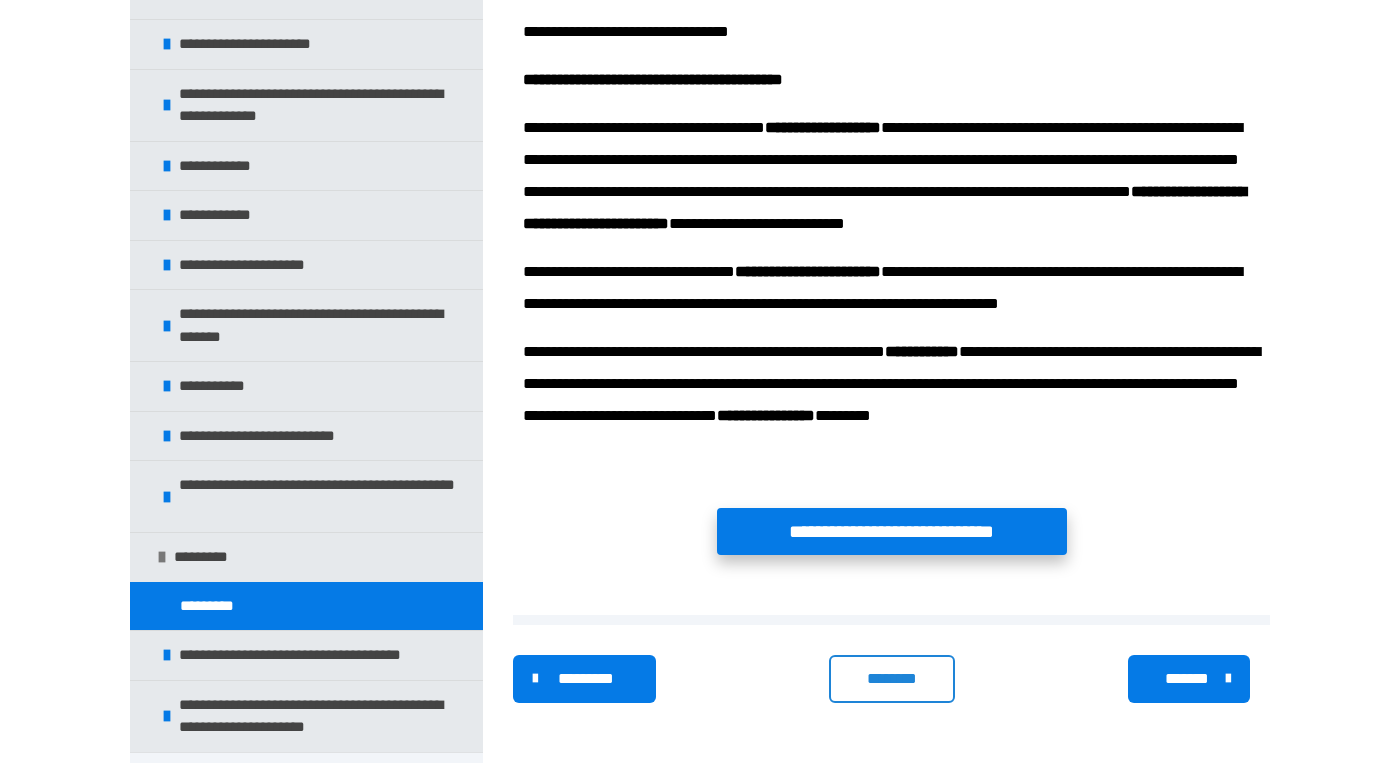 click on "**********" at bounding box center (892, 531) 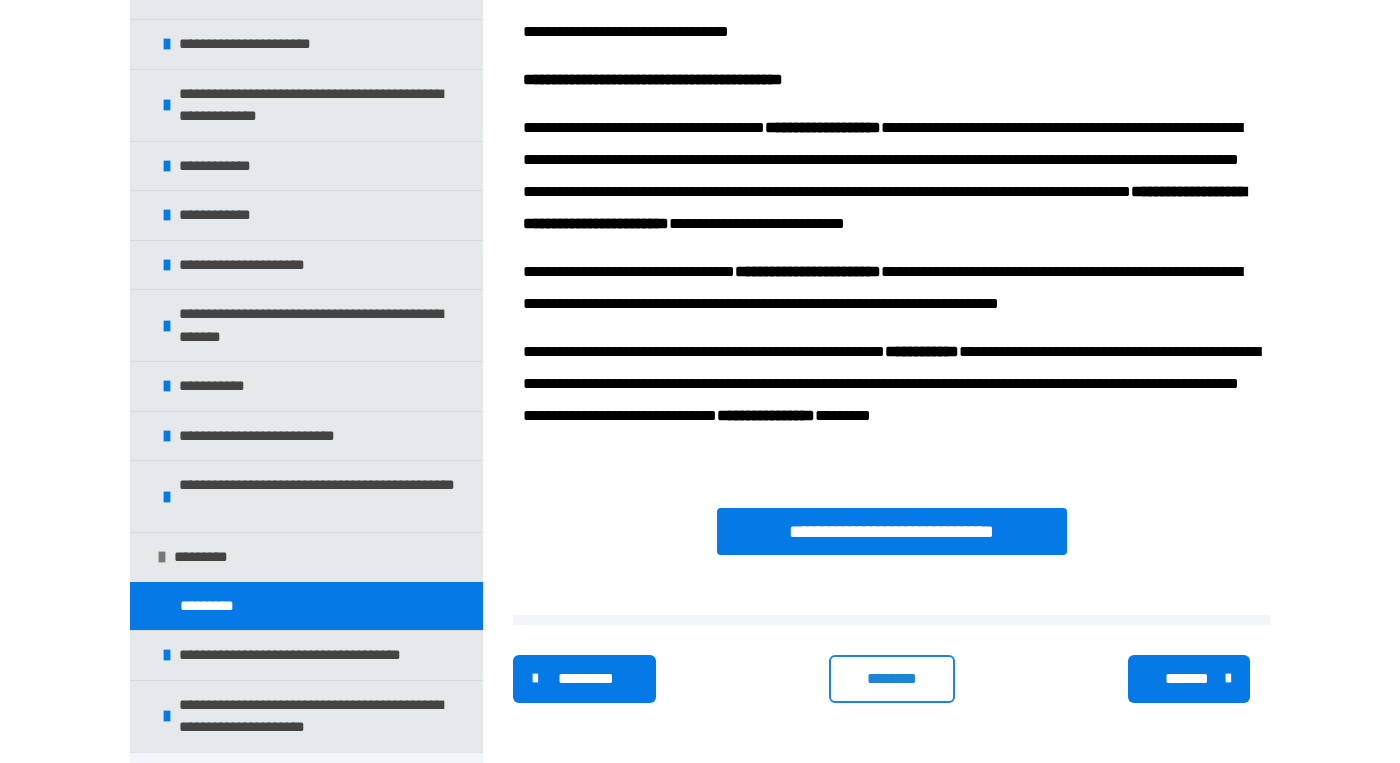 click on "********" at bounding box center [892, 679] 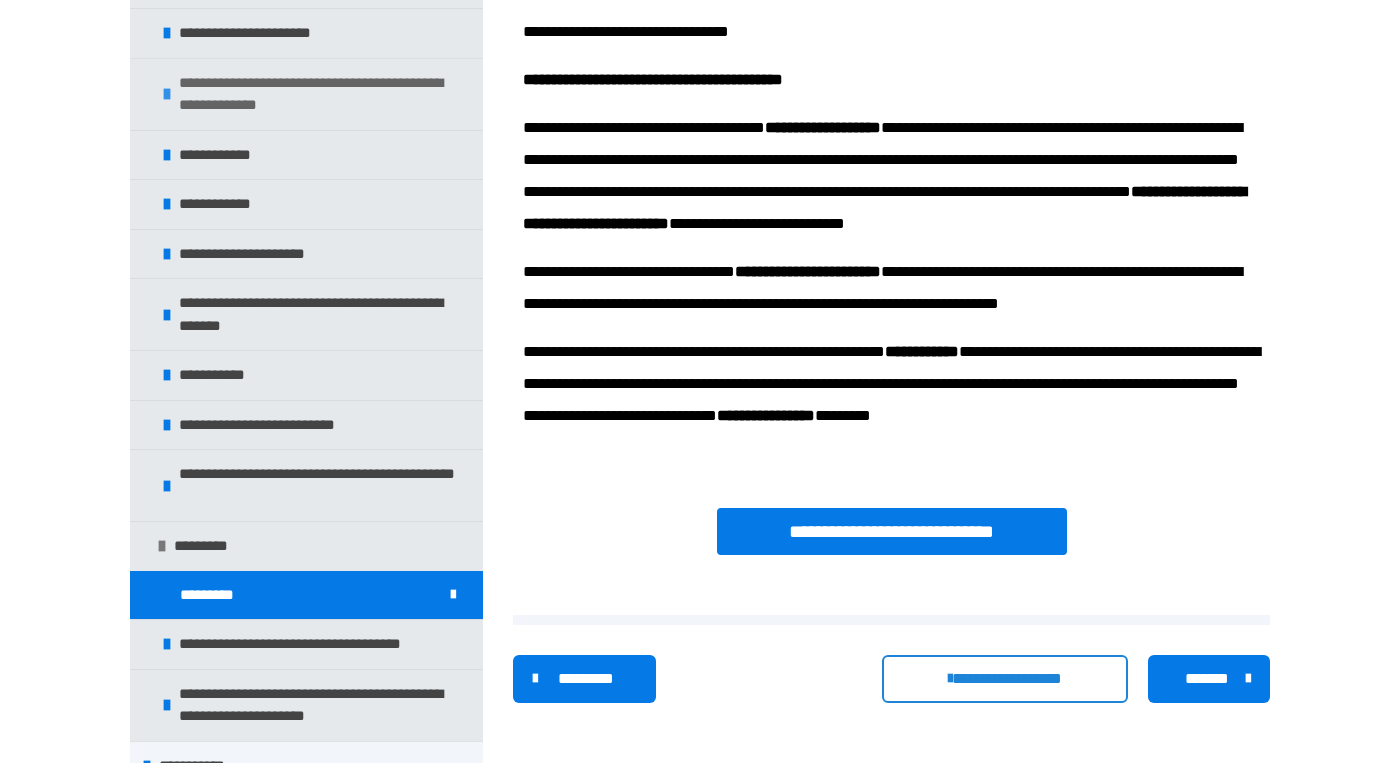 scroll, scrollTop: 514, scrollLeft: 0, axis: vertical 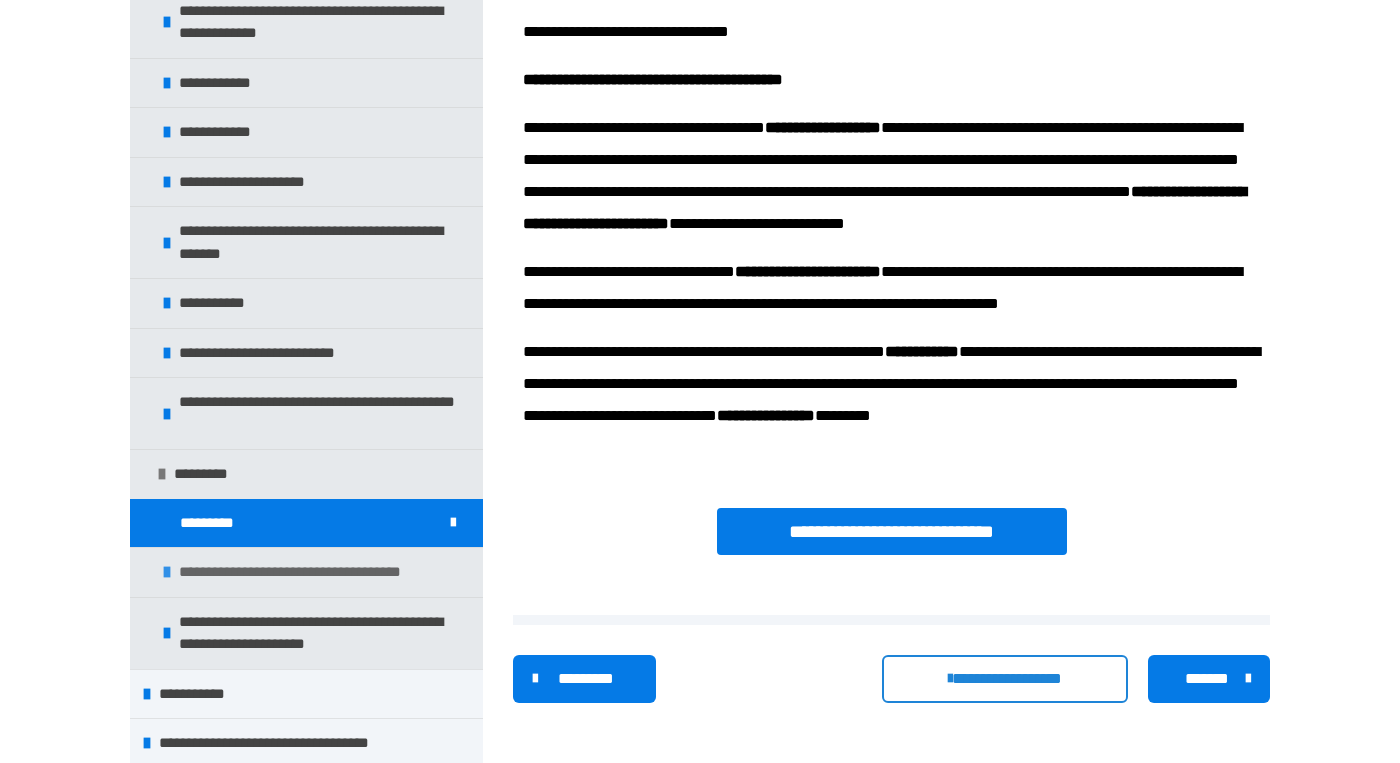 click on "**********" at bounding box center (324, 572) 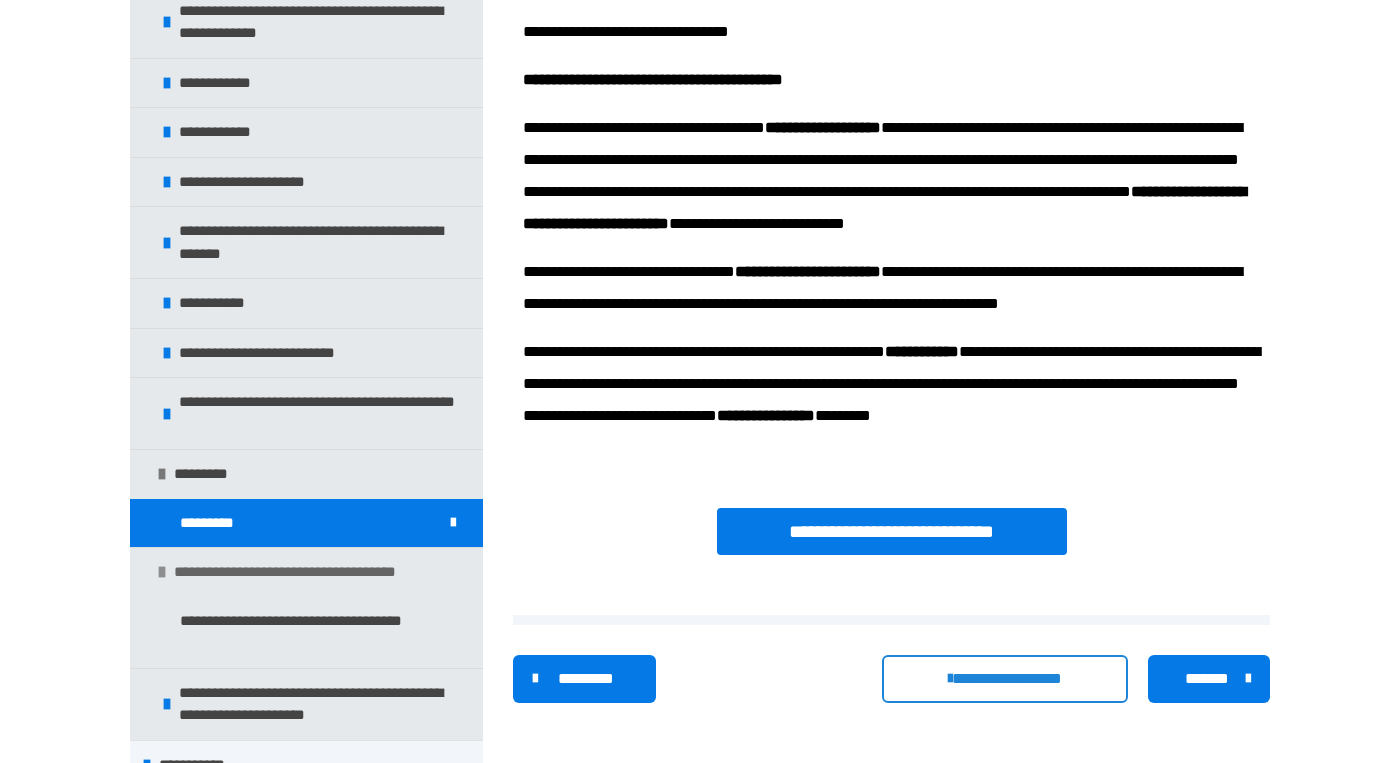 click on "**********" at bounding box center (319, 572) 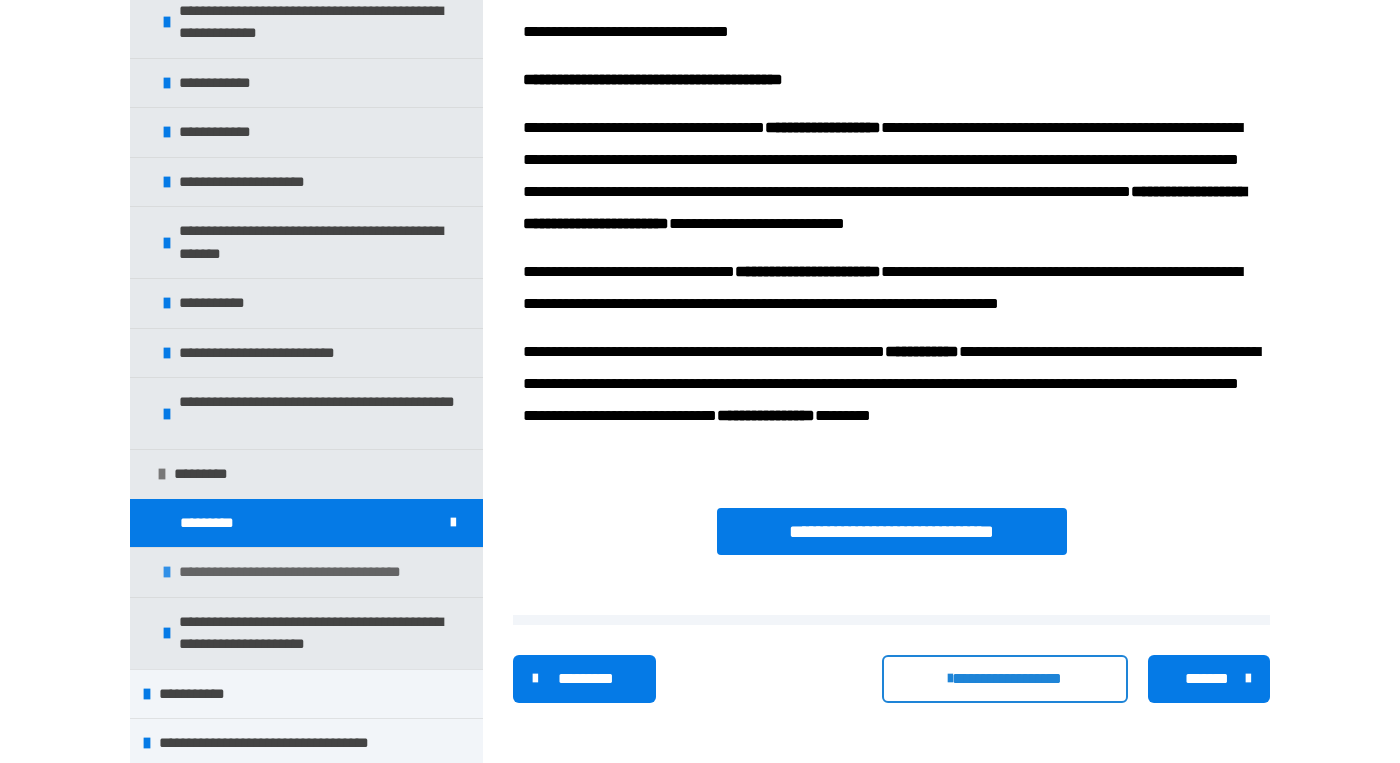click on "**********" at bounding box center (324, 572) 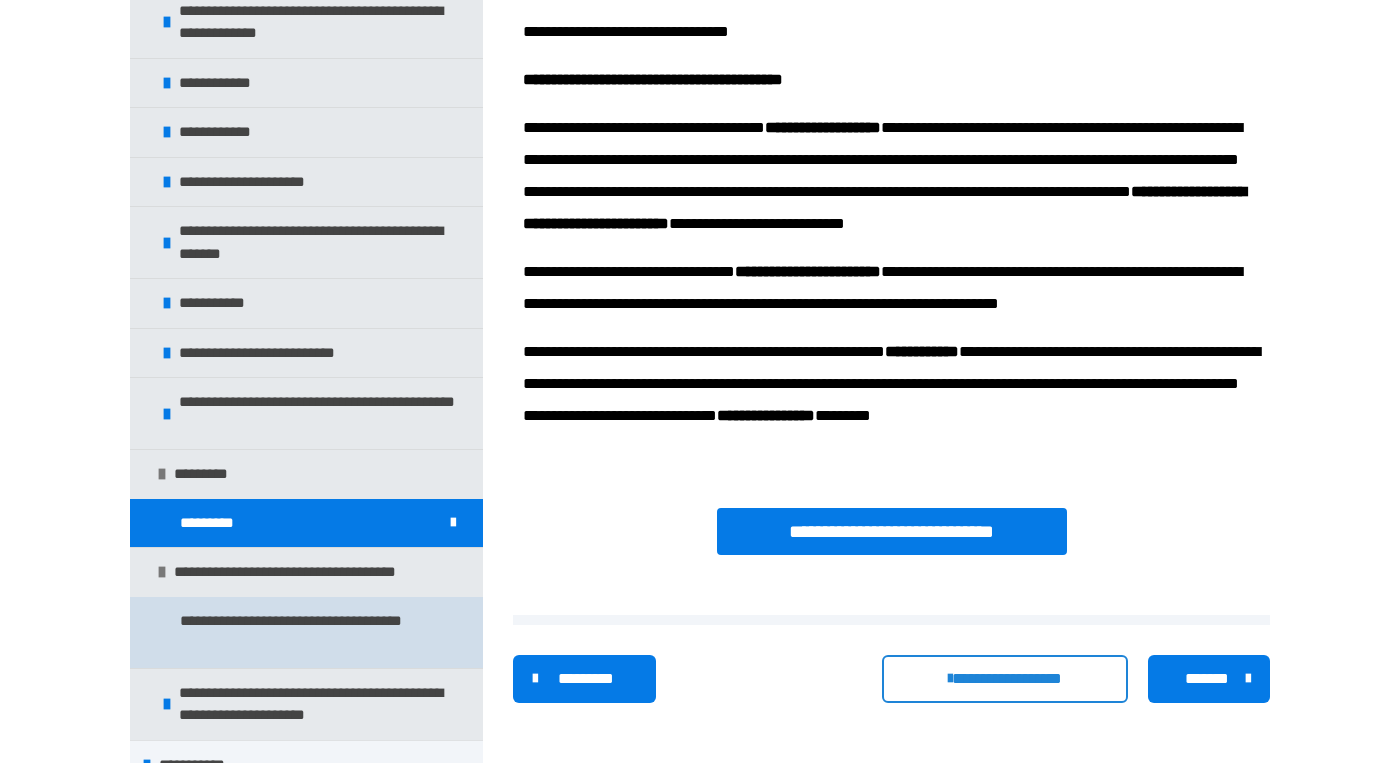 click on "**********" at bounding box center [308, 632] 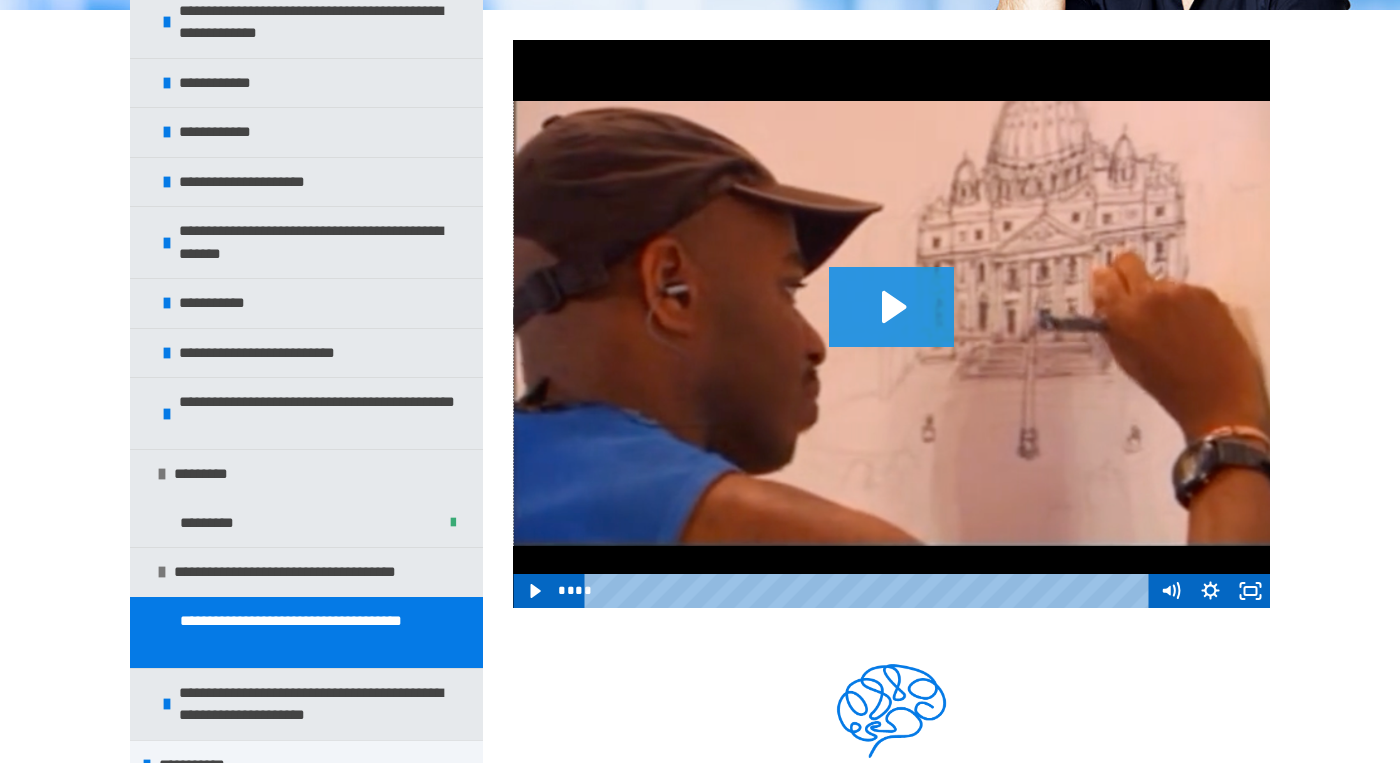 click 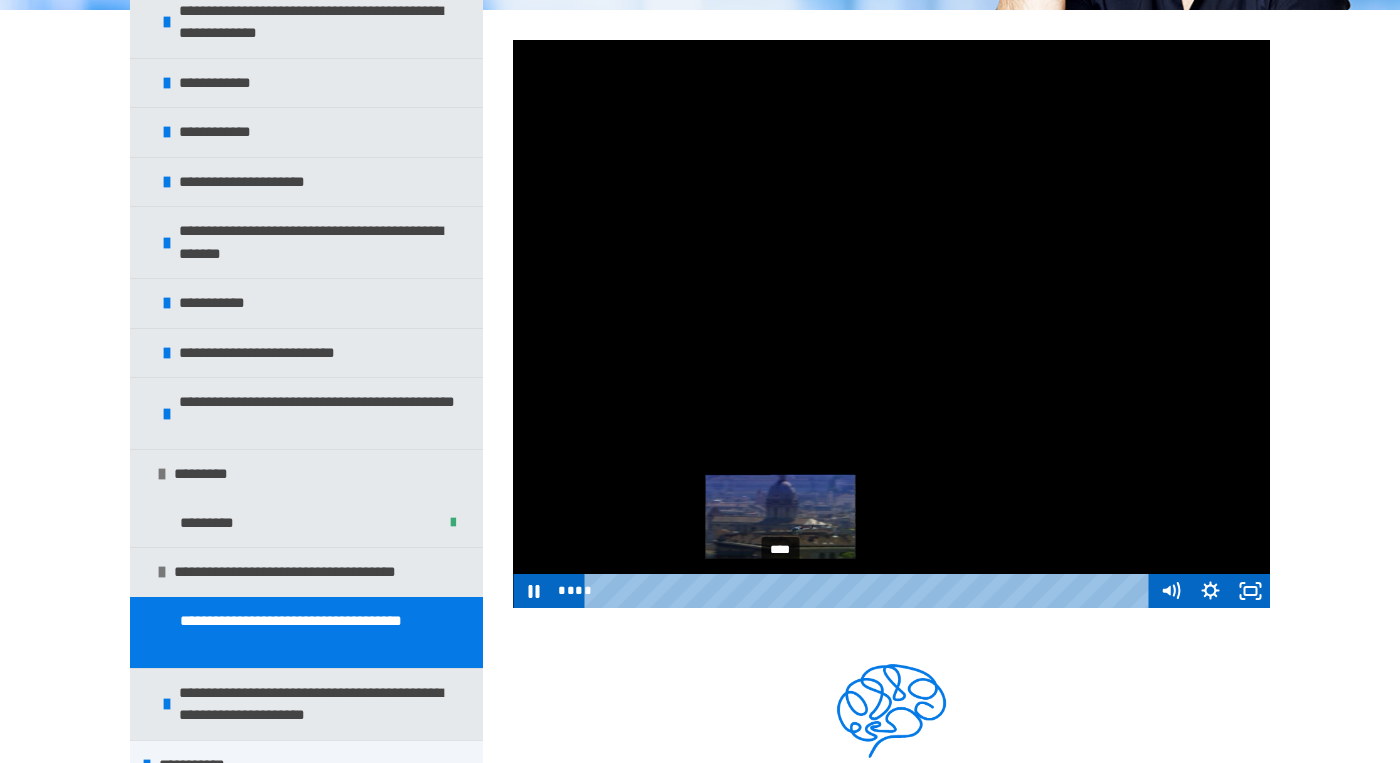 drag, startPoint x: 716, startPoint y: 589, endPoint x: 777, endPoint y: 590, distance: 61.008198 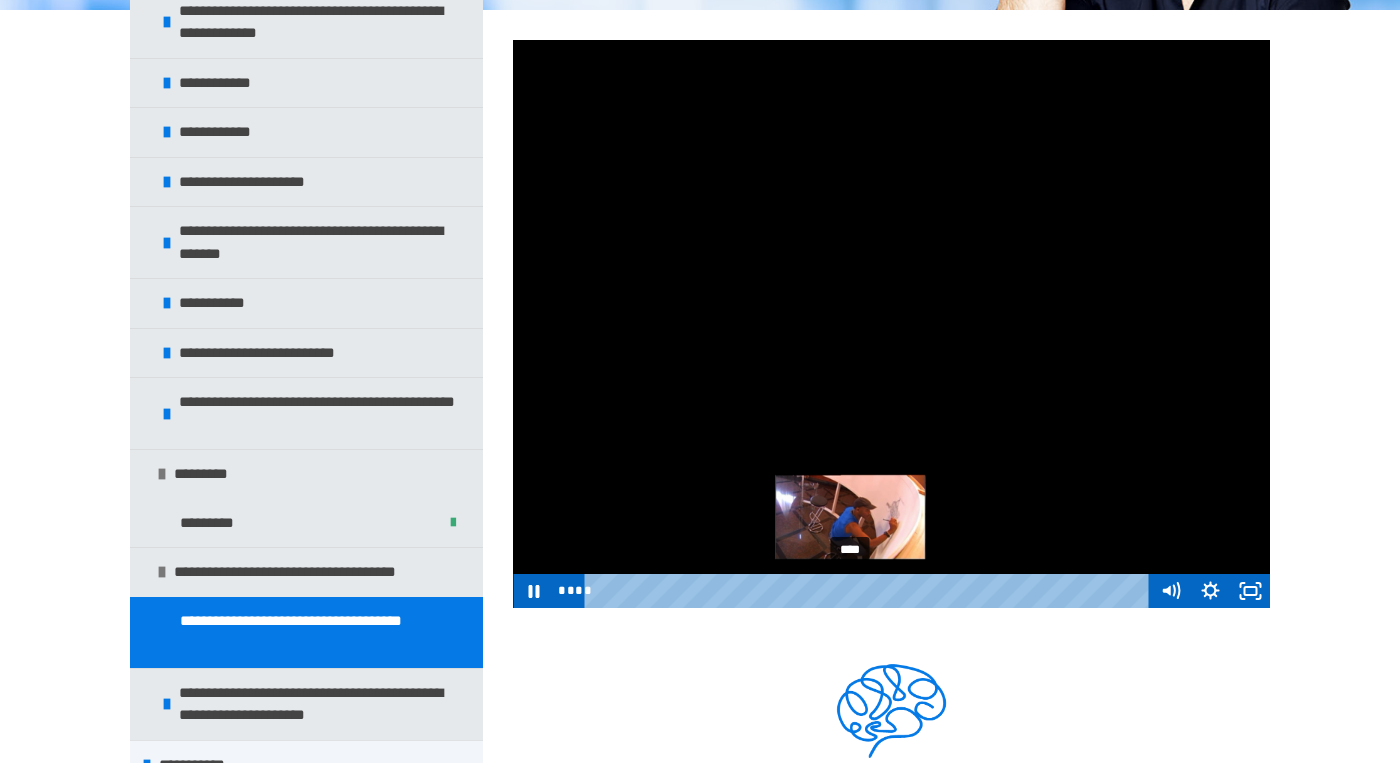 drag, startPoint x: 781, startPoint y: 589, endPoint x: 851, endPoint y: 594, distance: 70.178345 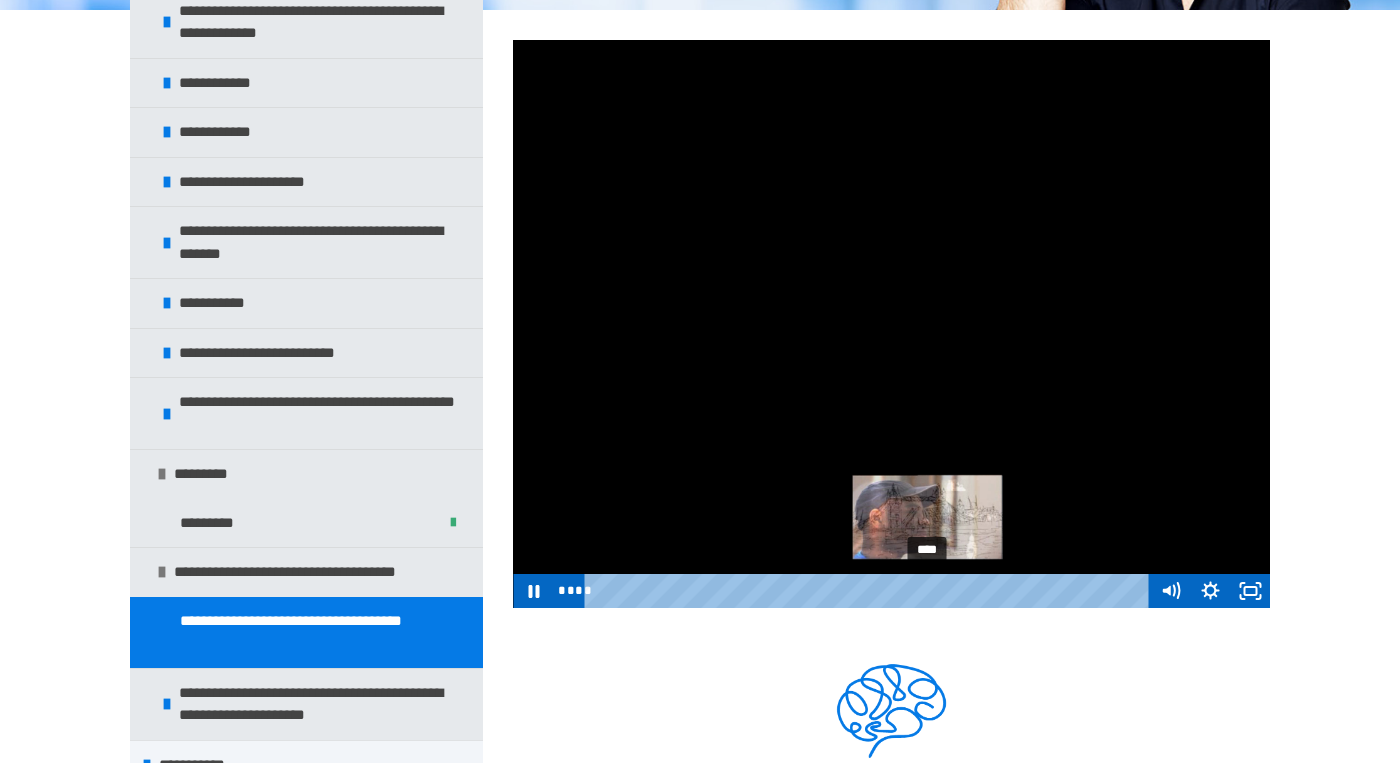 click on "****" at bounding box center (870, 591) 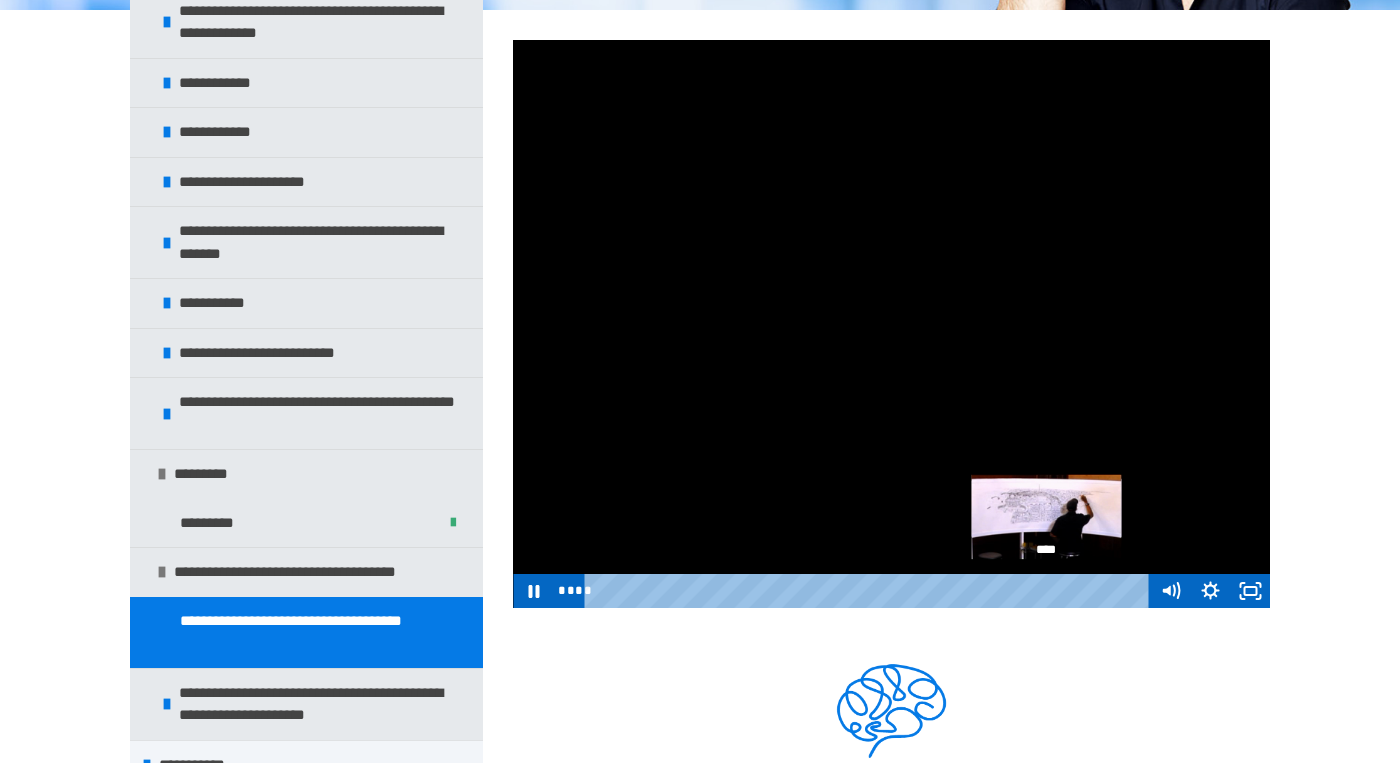 drag, startPoint x: 995, startPoint y: 588, endPoint x: 1048, endPoint y: 587, distance: 53.009434 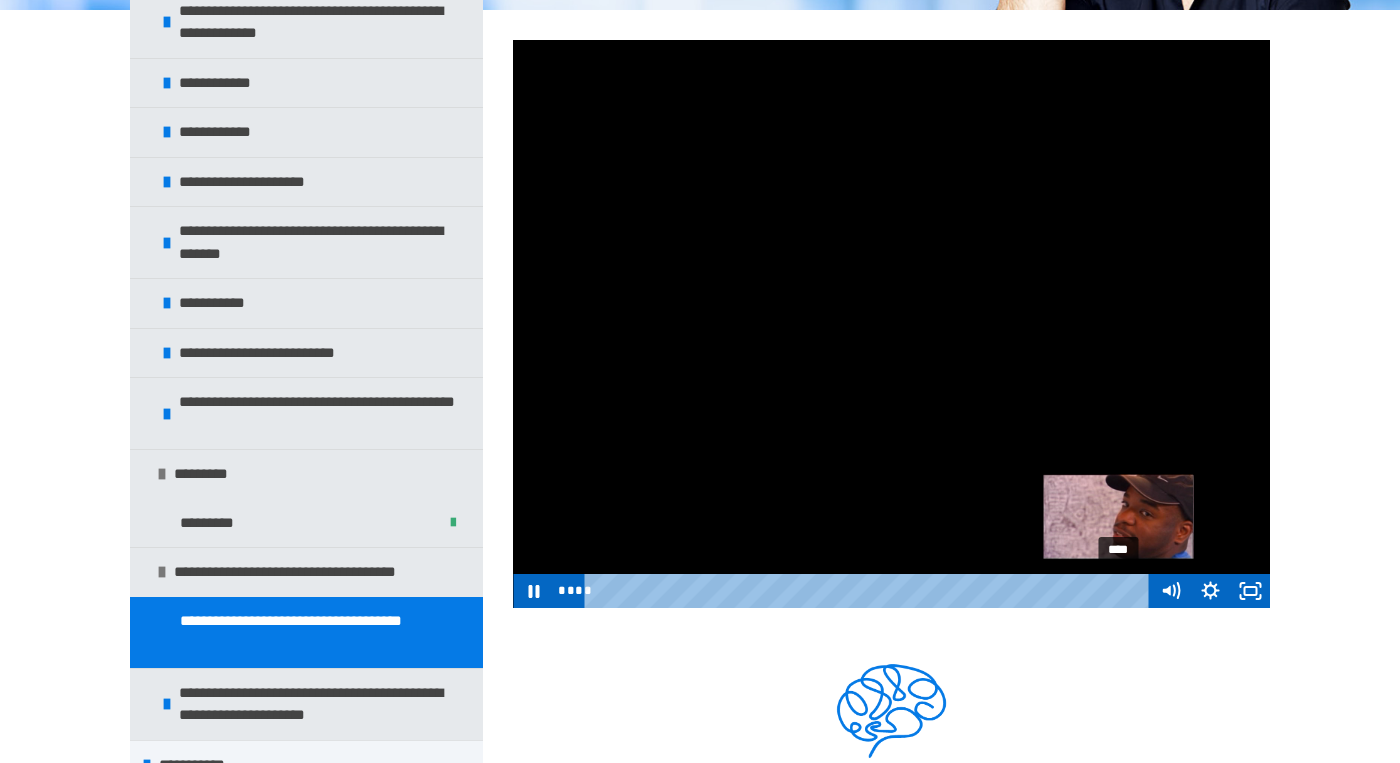 drag, startPoint x: 1090, startPoint y: 587, endPoint x: 1120, endPoint y: 587, distance: 30 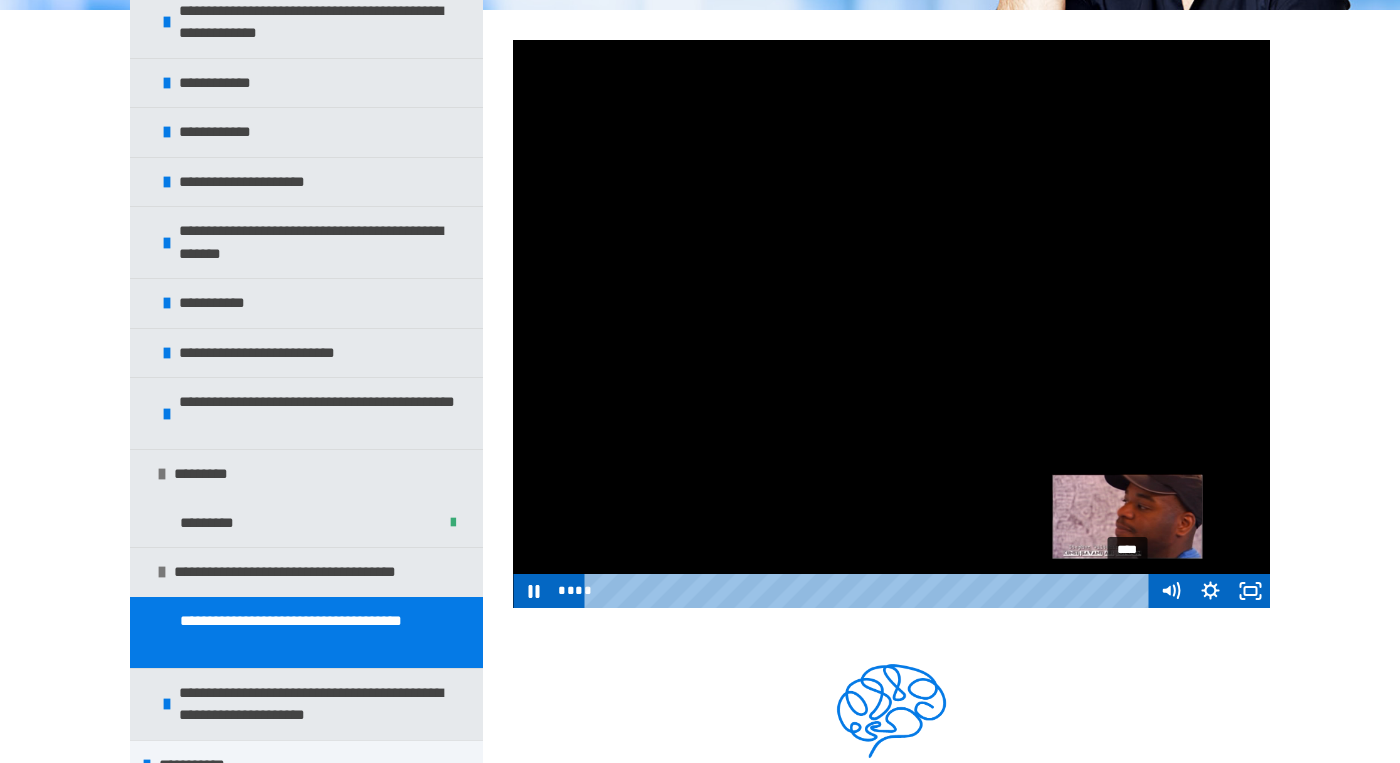click at bounding box center [1127, 590] 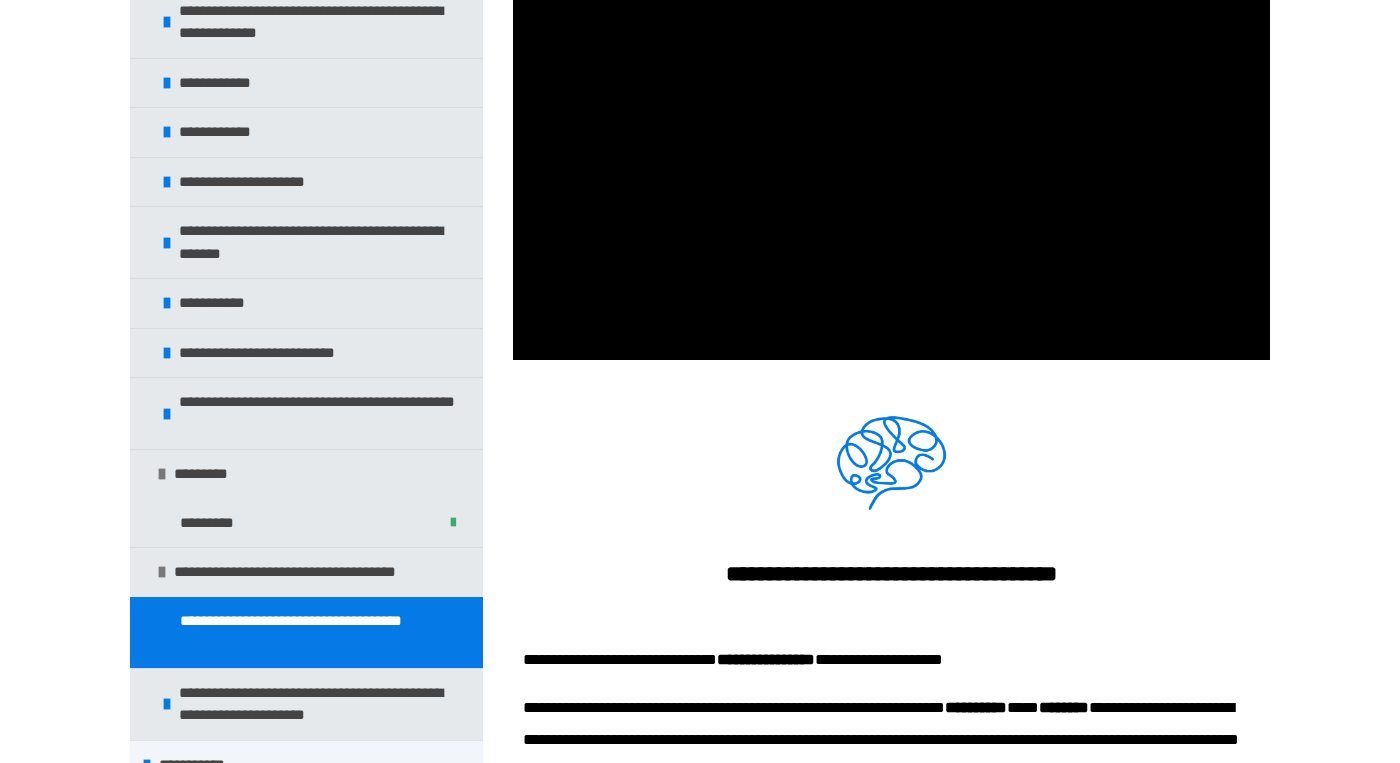scroll, scrollTop: 527, scrollLeft: 0, axis: vertical 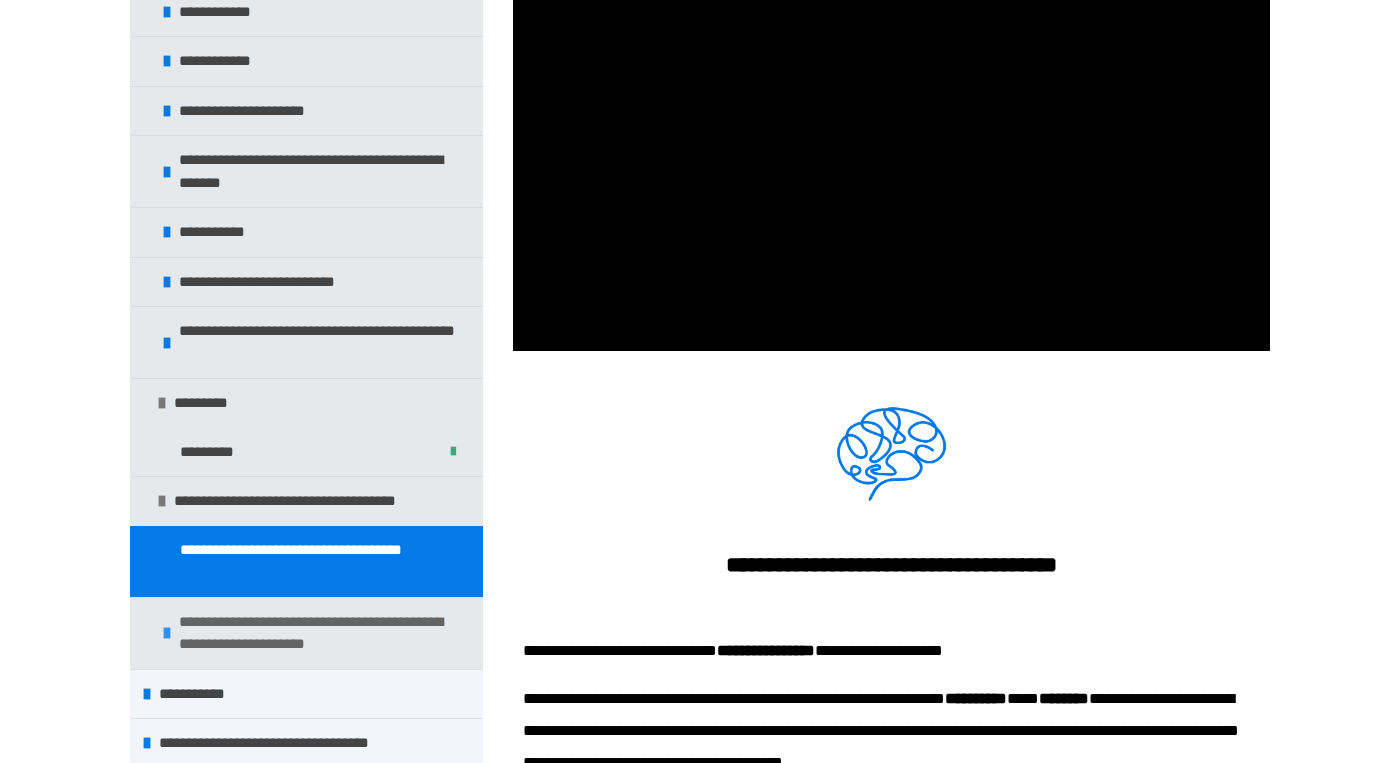 click on "**********" at bounding box center [306, 633] 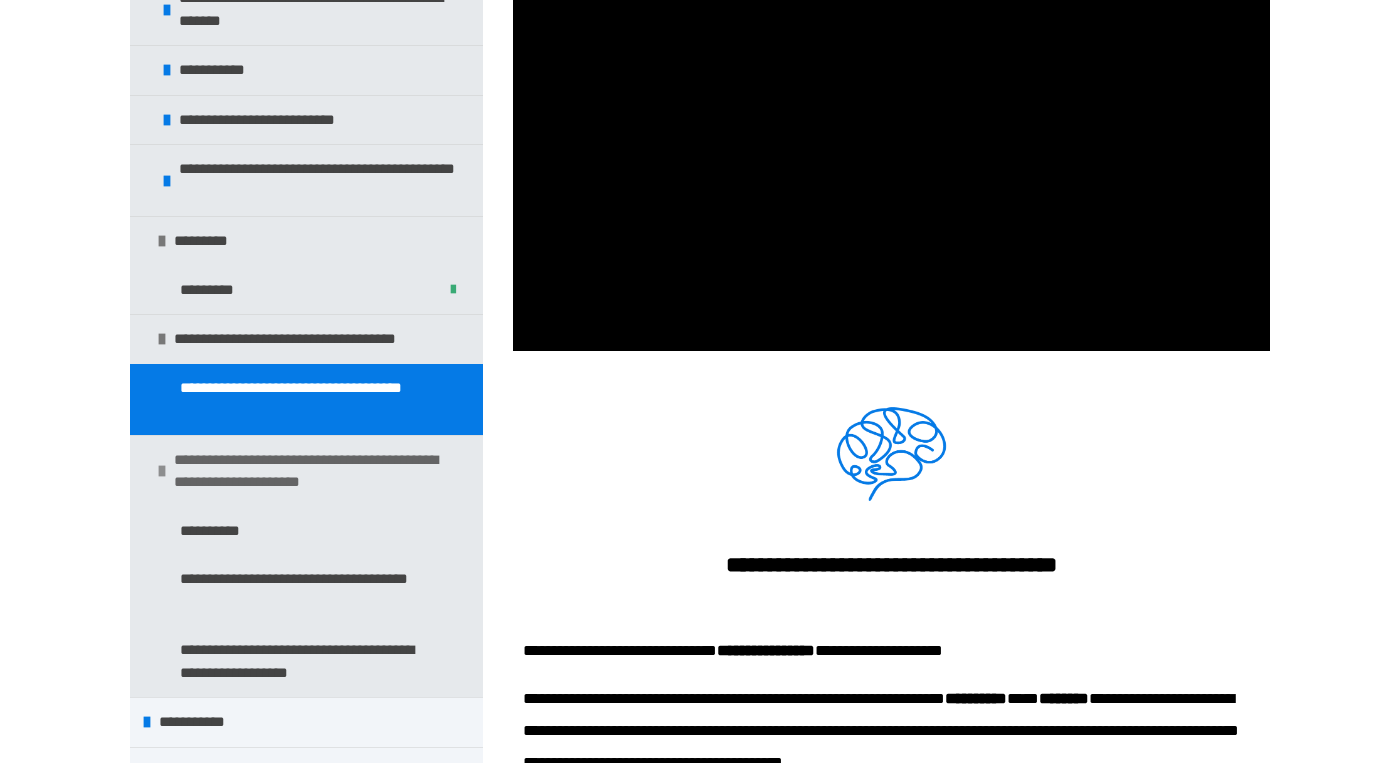 scroll, scrollTop: 776, scrollLeft: 0, axis: vertical 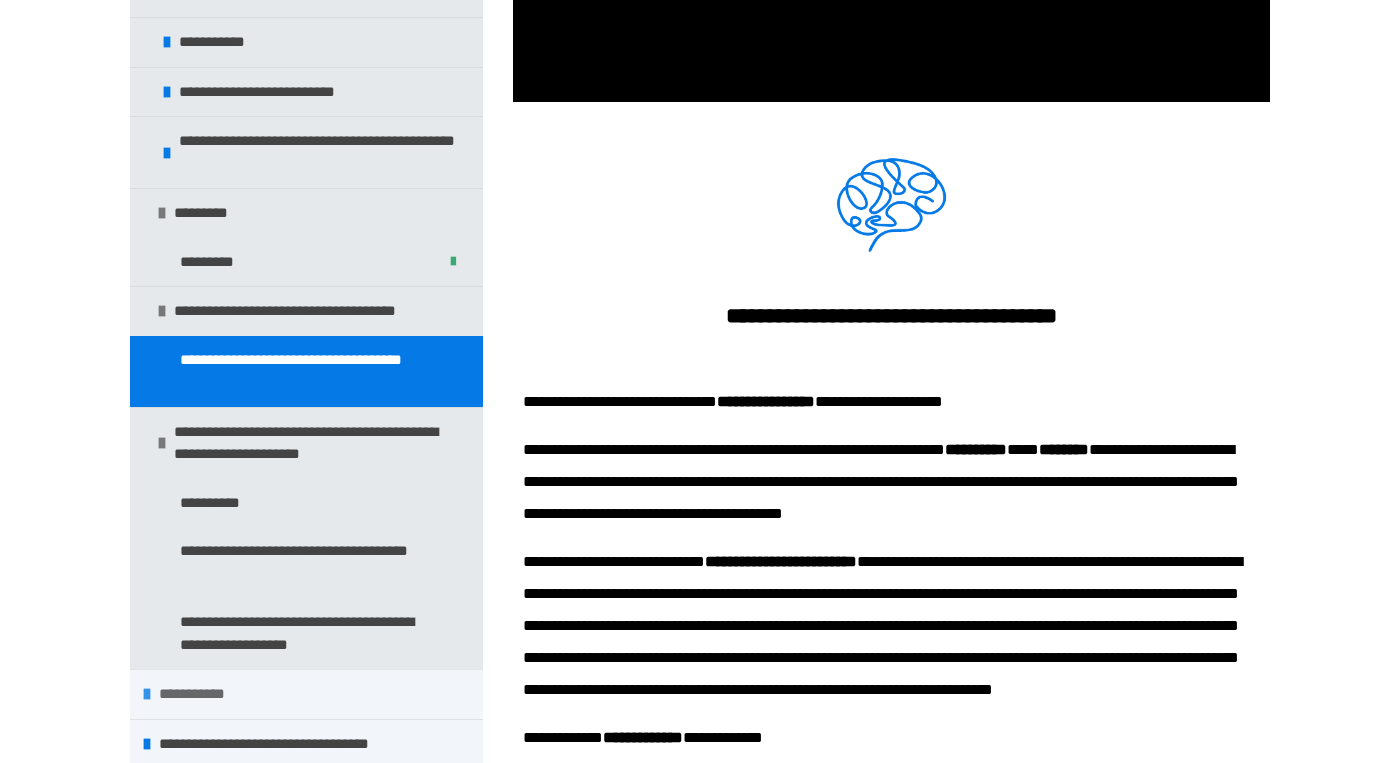 click at bounding box center (147, 694) 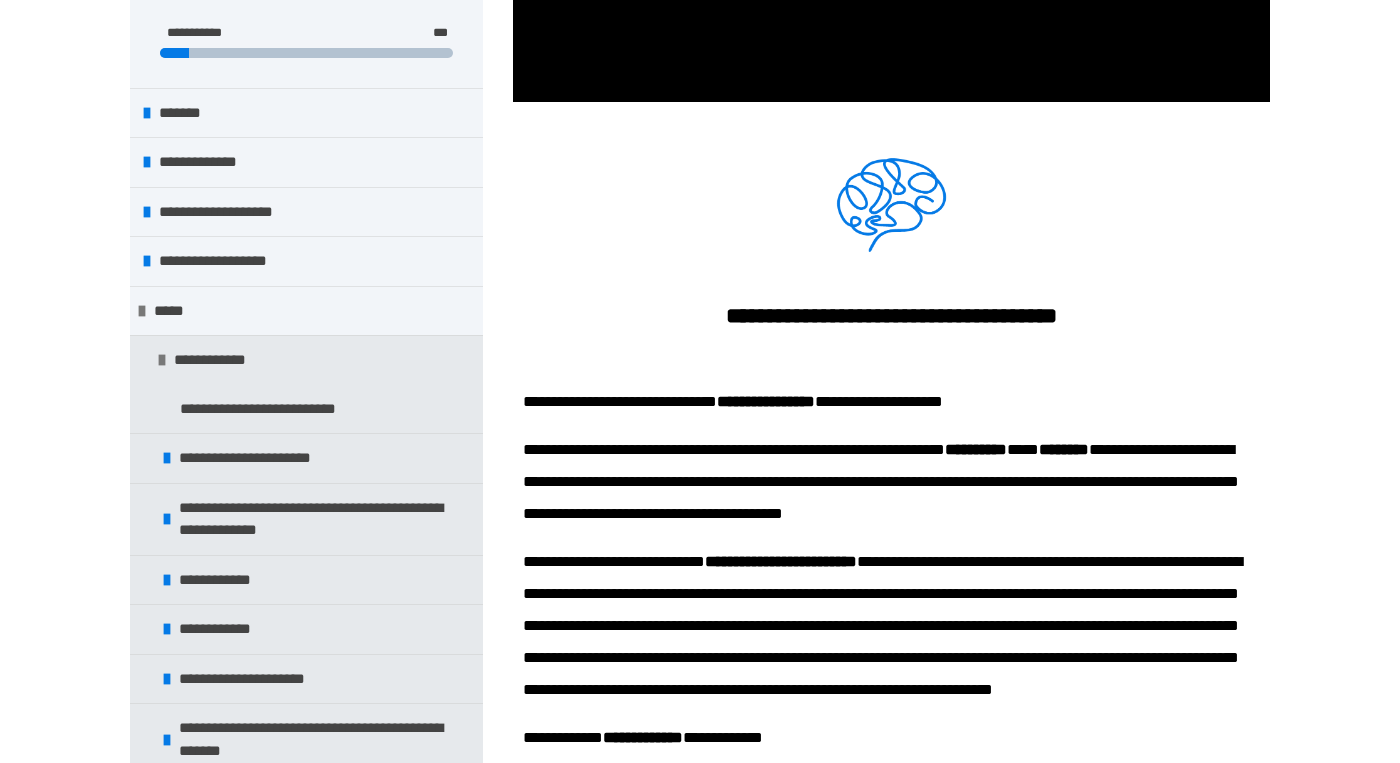 scroll, scrollTop: 0, scrollLeft: 0, axis: both 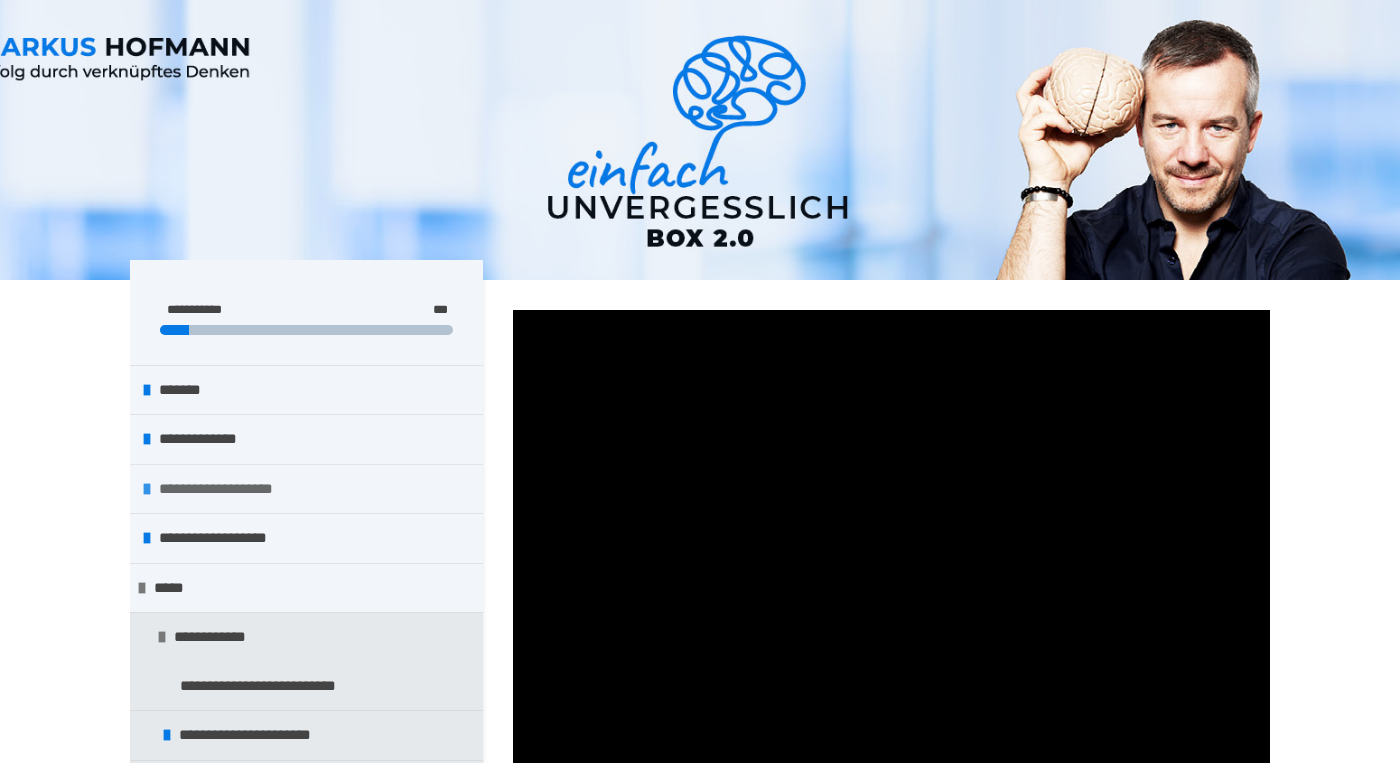 click on "**********" at bounding box center (239, 489) 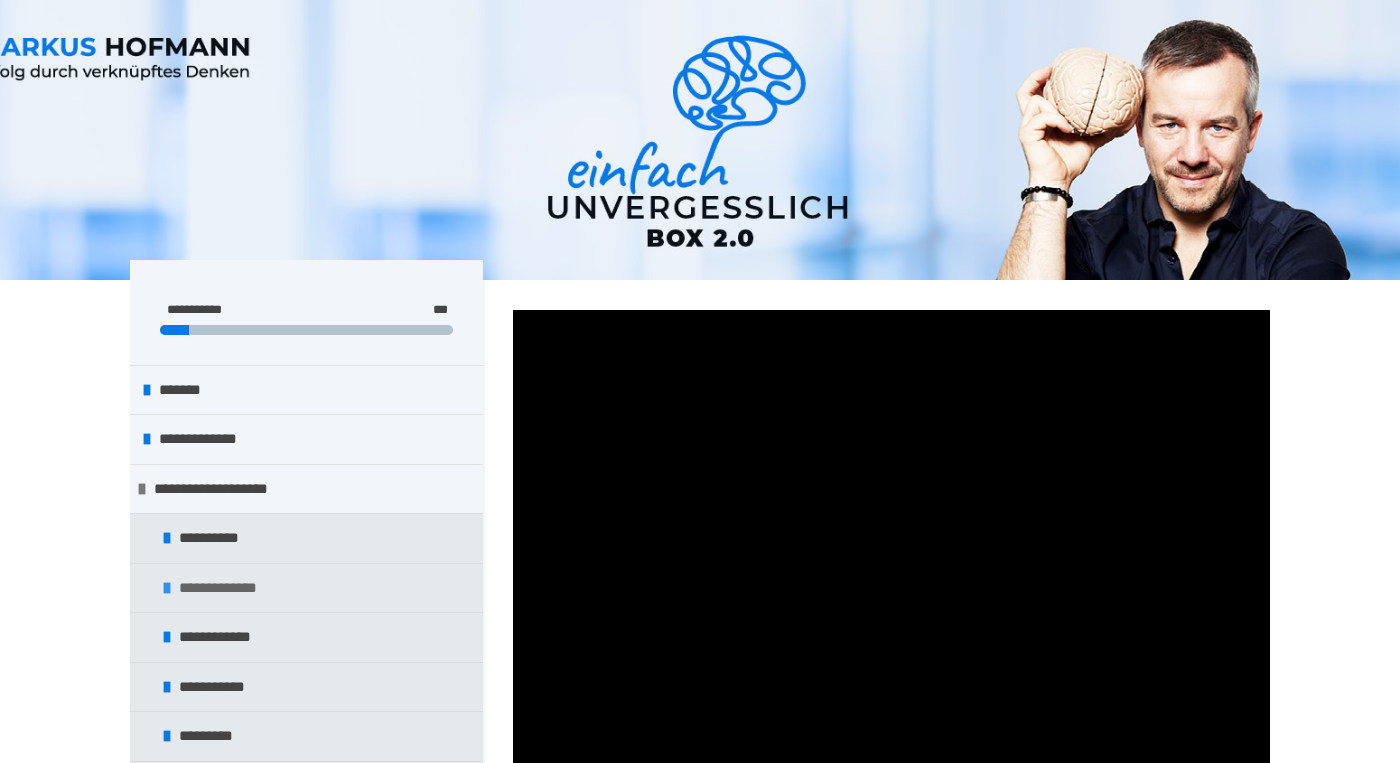 click on "**********" at bounding box center (232, 588) 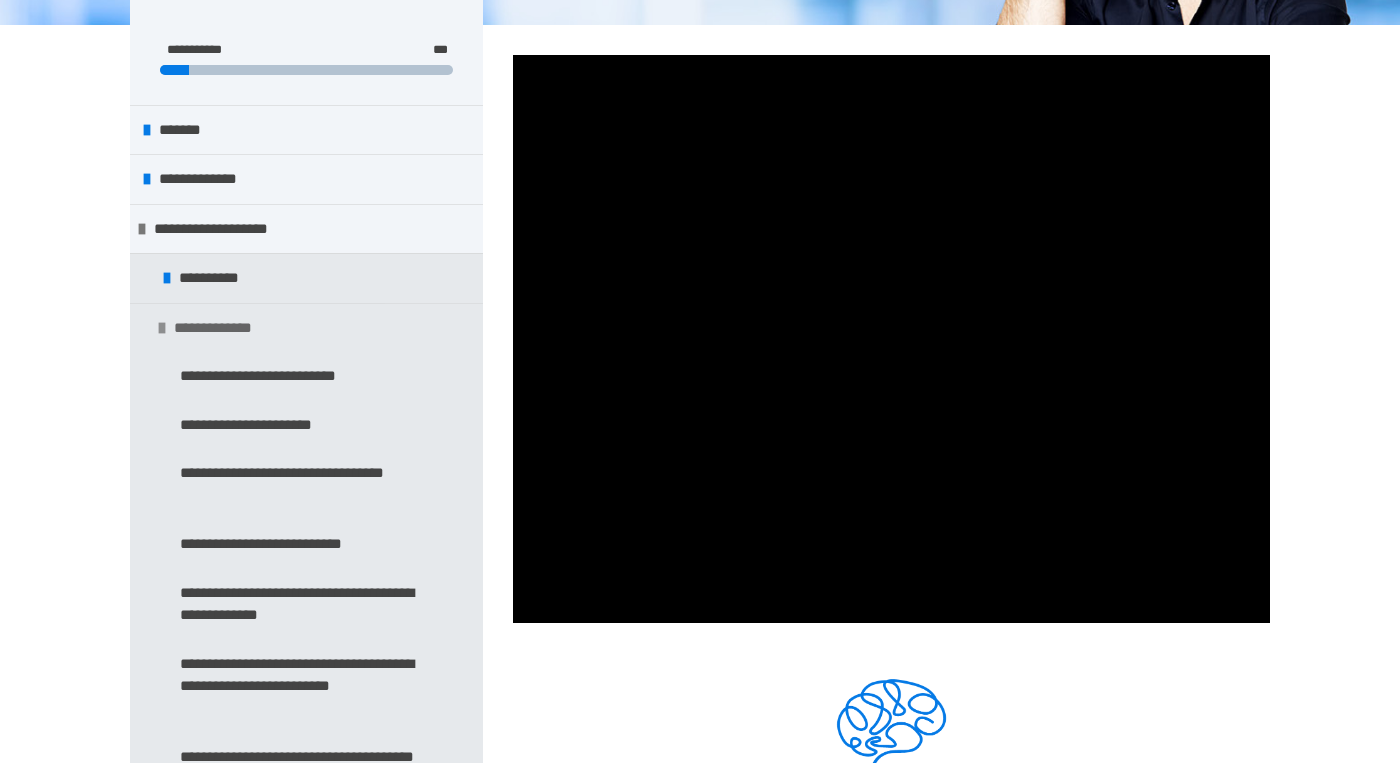 scroll, scrollTop: 294, scrollLeft: 0, axis: vertical 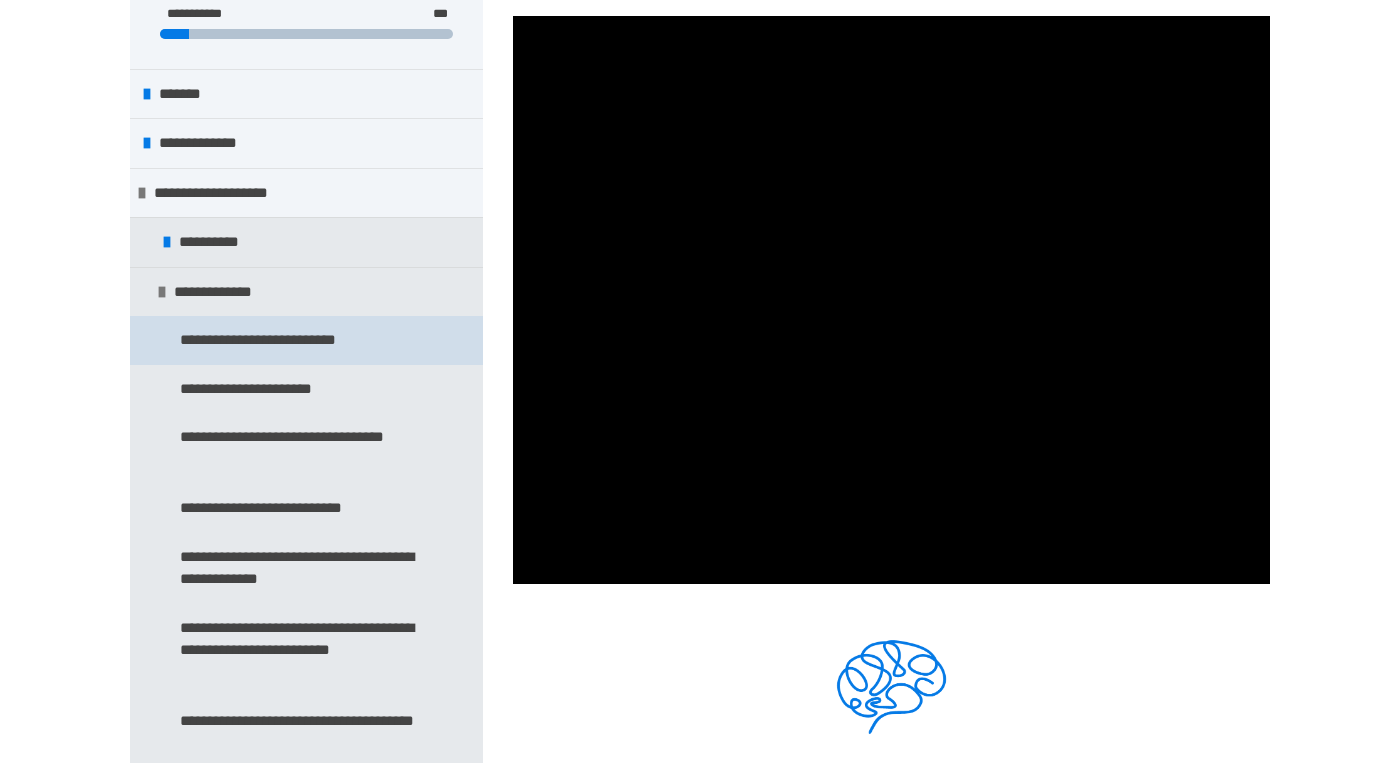 click on "**********" at bounding box center (284, 340) 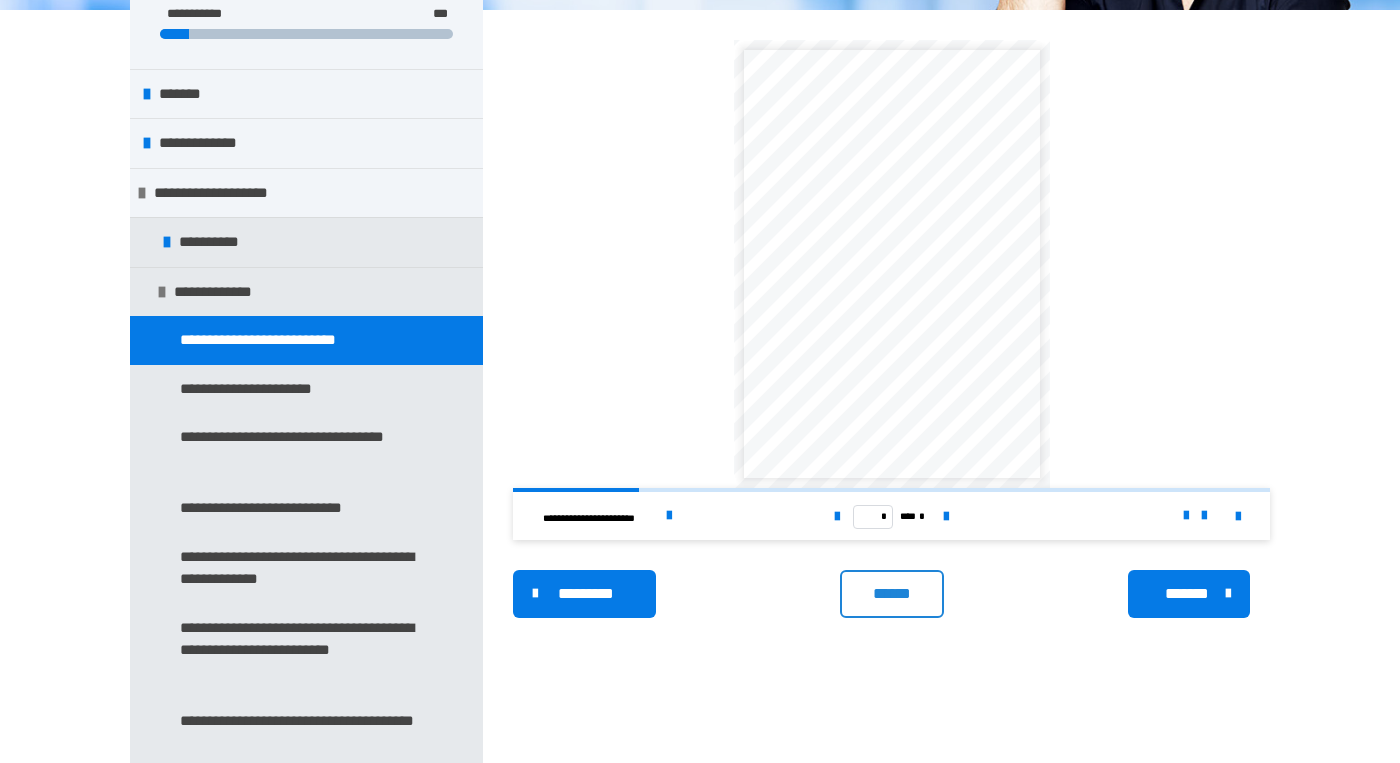 click on "******" at bounding box center (891, 594) 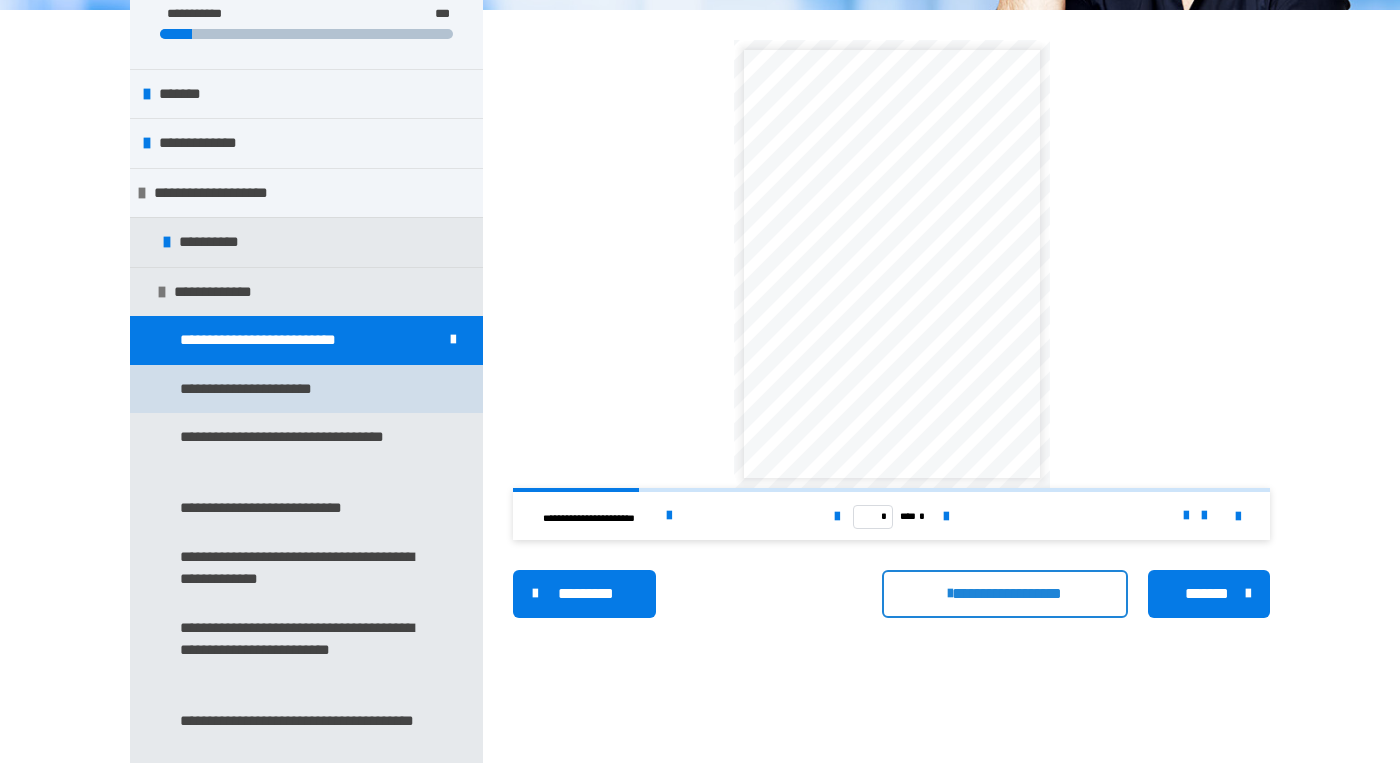 click on "**********" at bounding box center (269, 389) 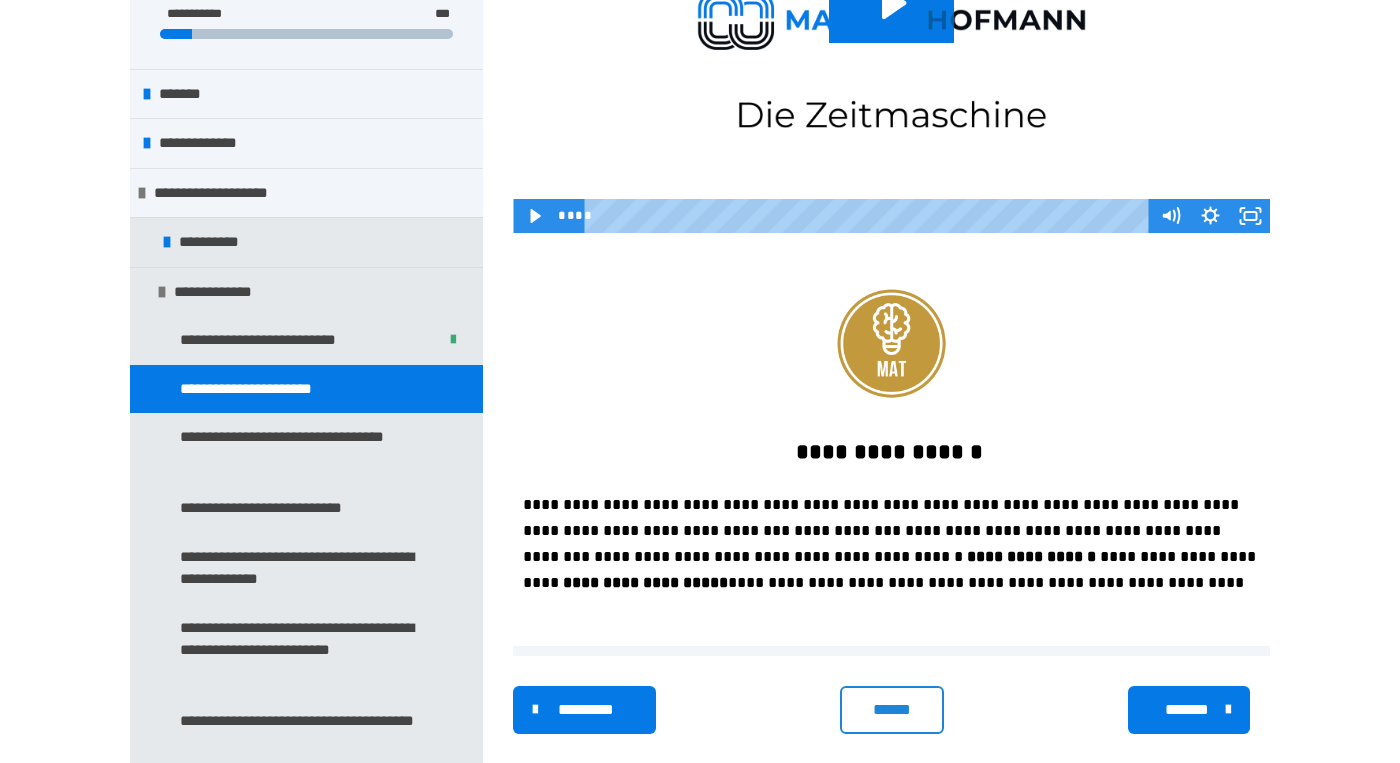 scroll, scrollTop: 505, scrollLeft: 0, axis: vertical 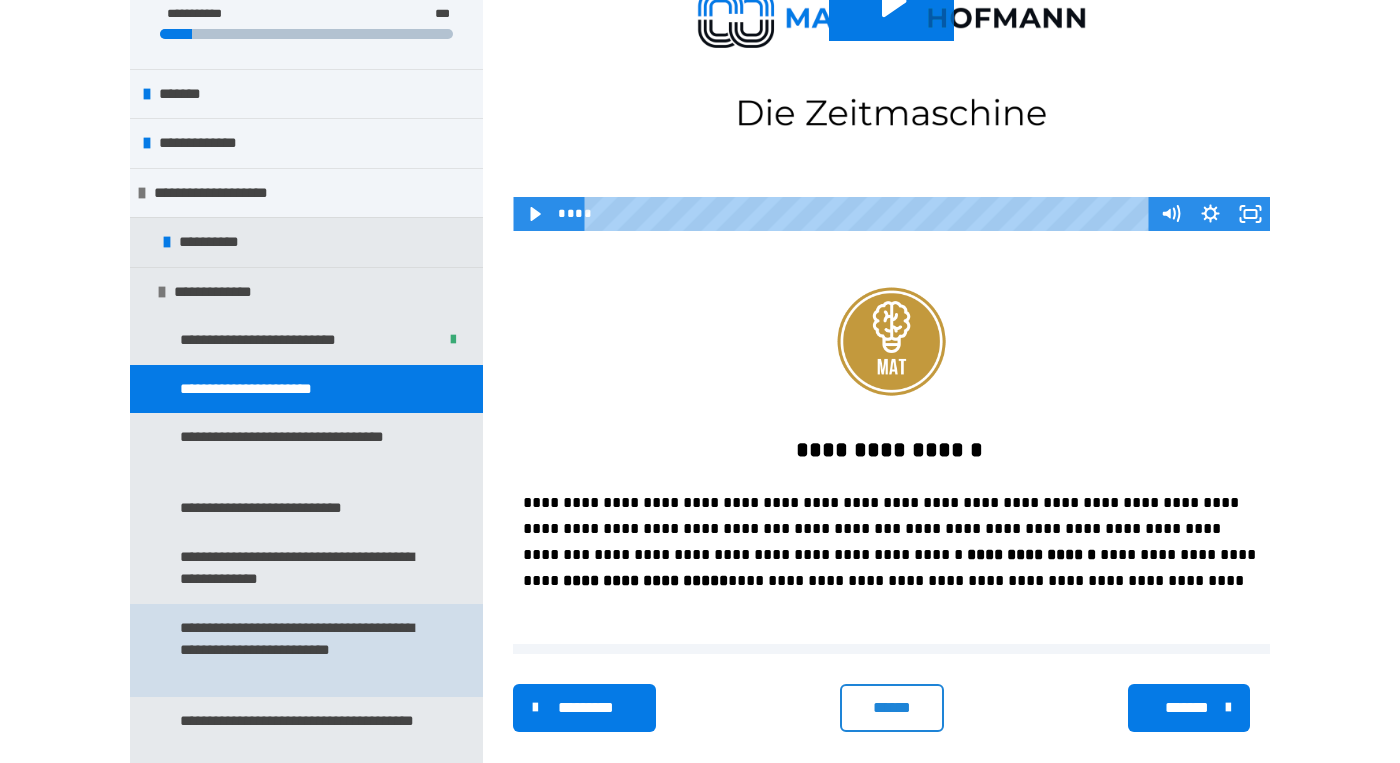 click on "**********" at bounding box center [308, 651] 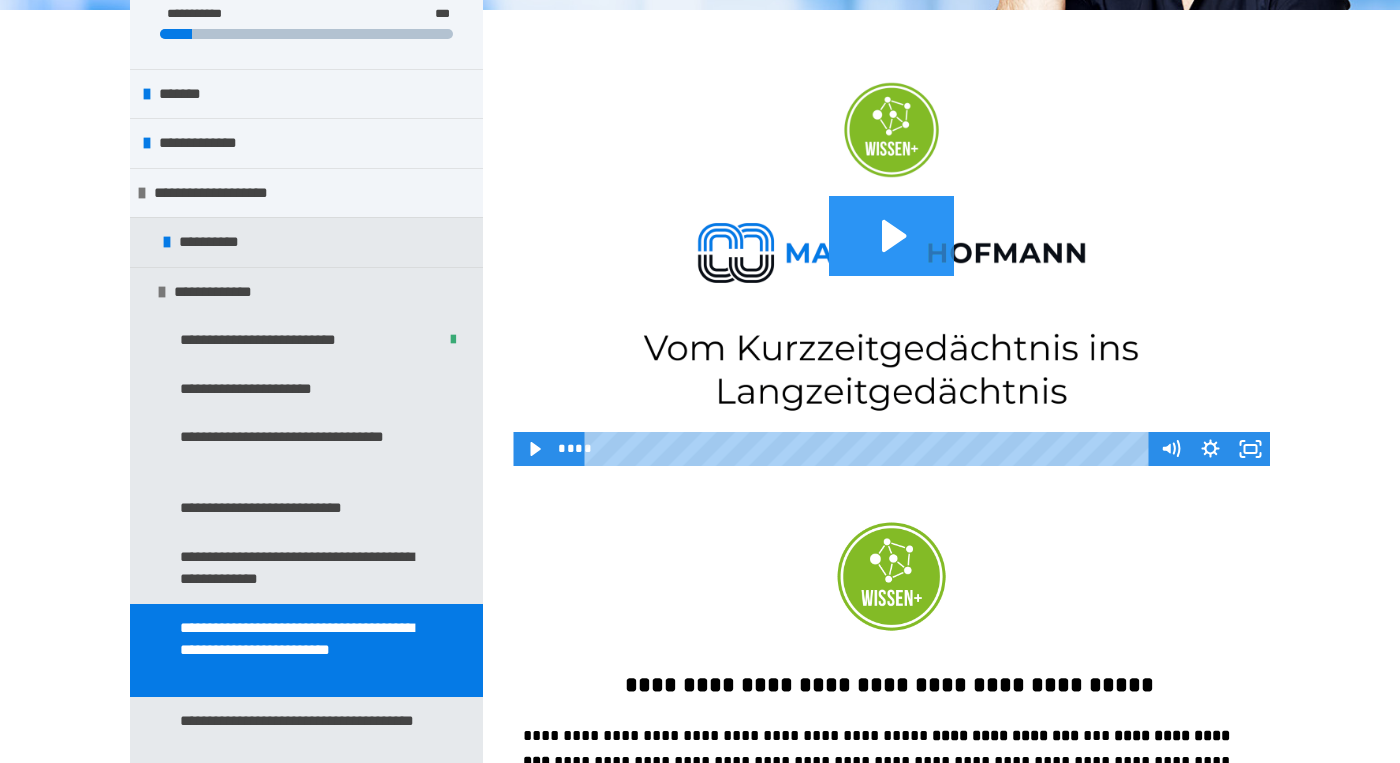 click 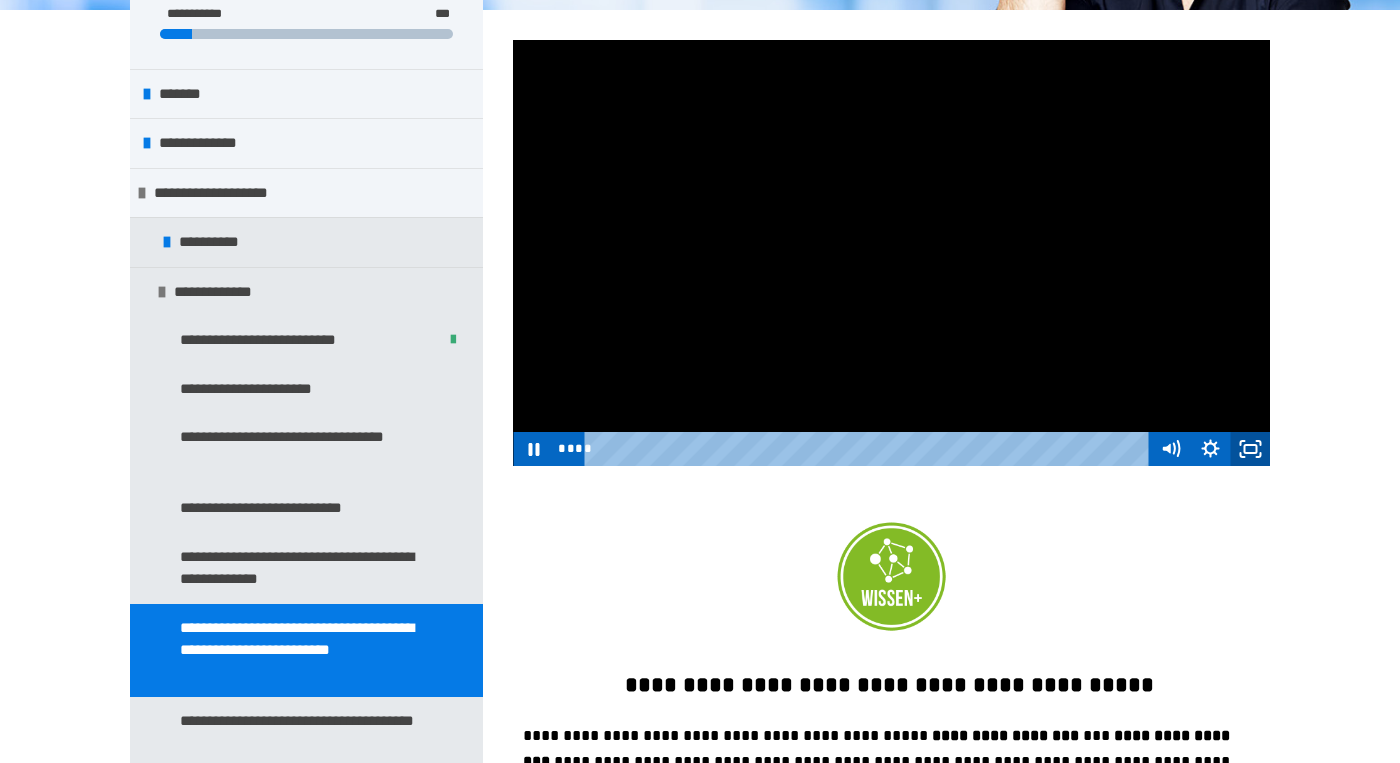 click 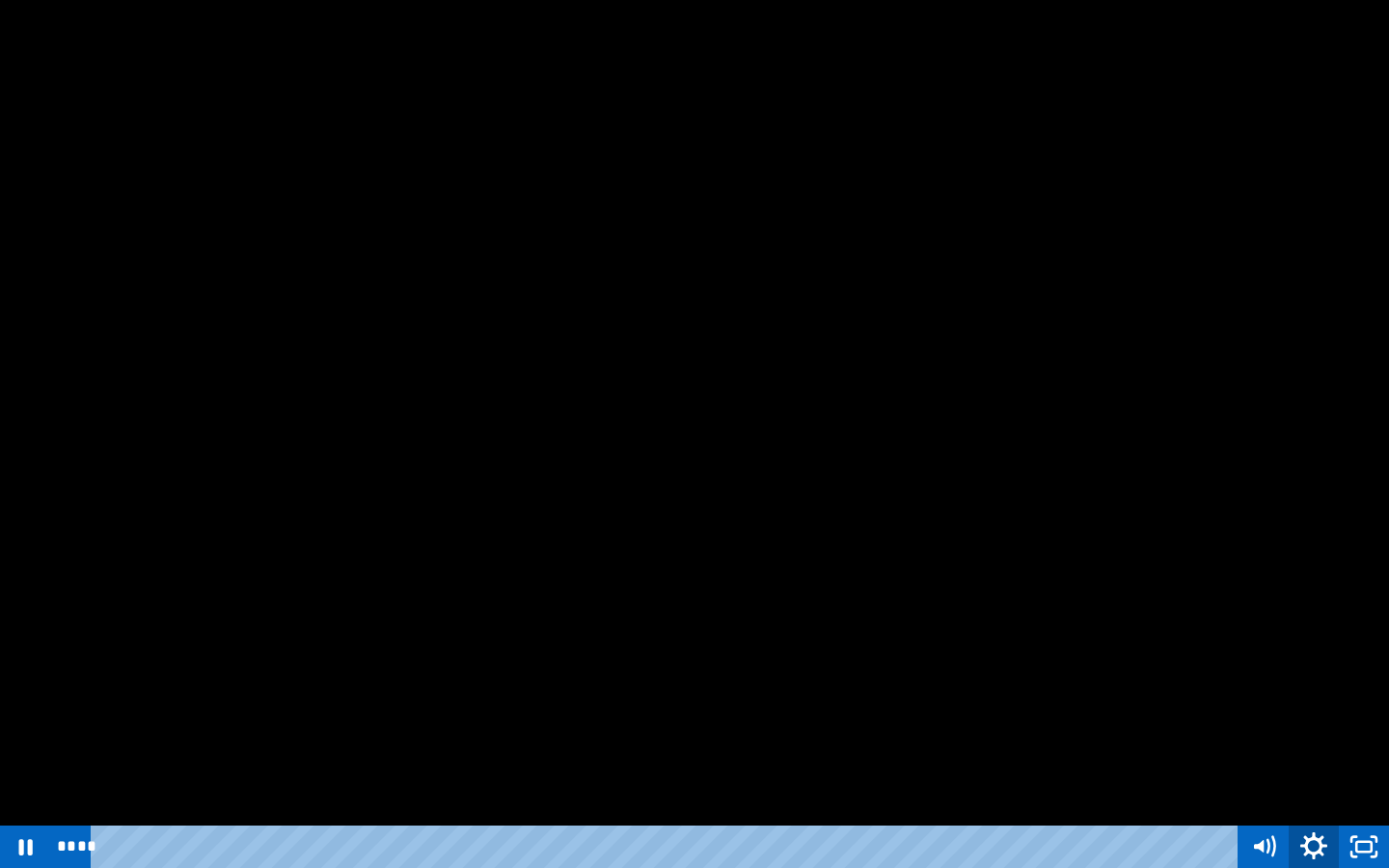 click 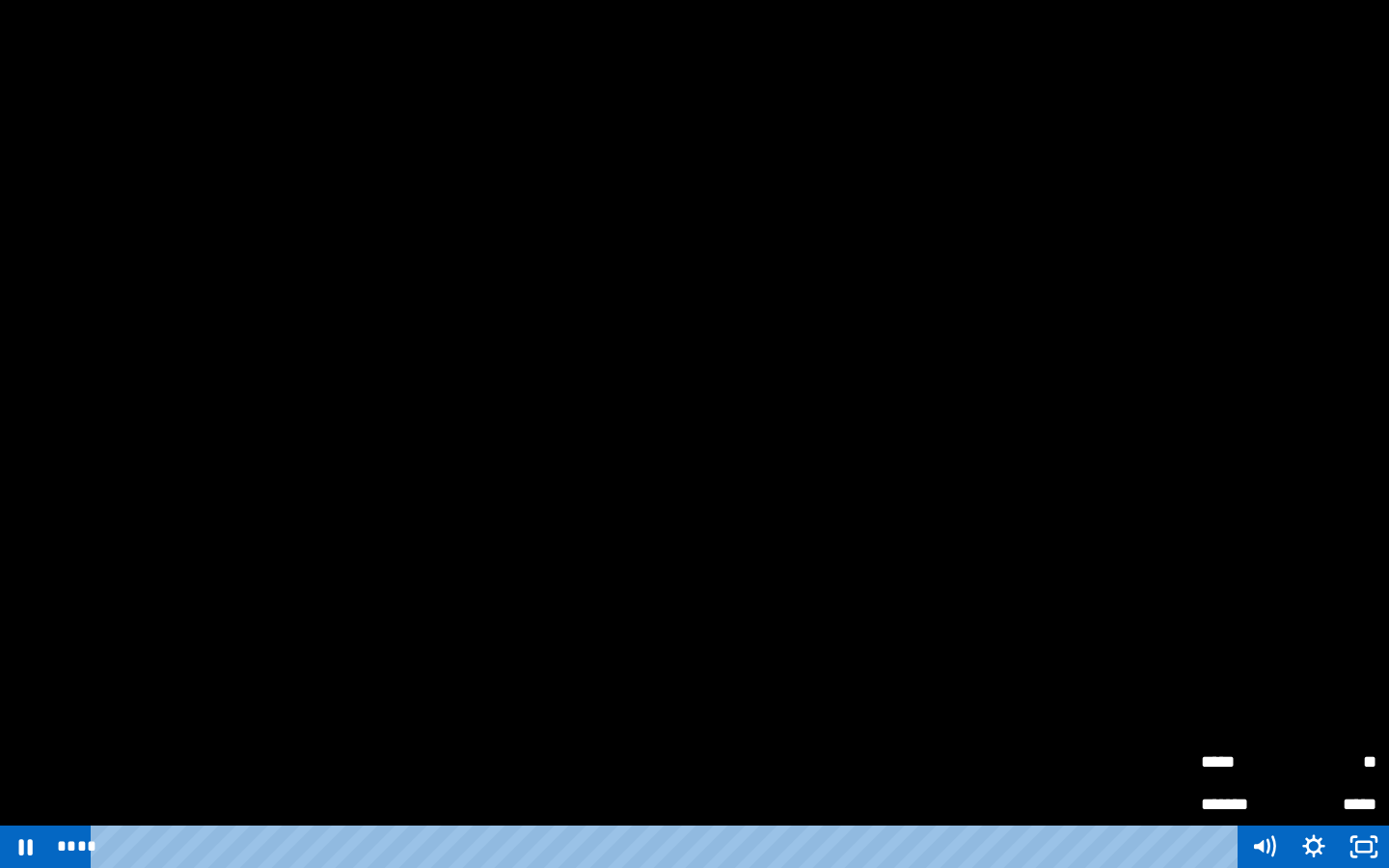 click on "**" at bounding box center (1332, 762) 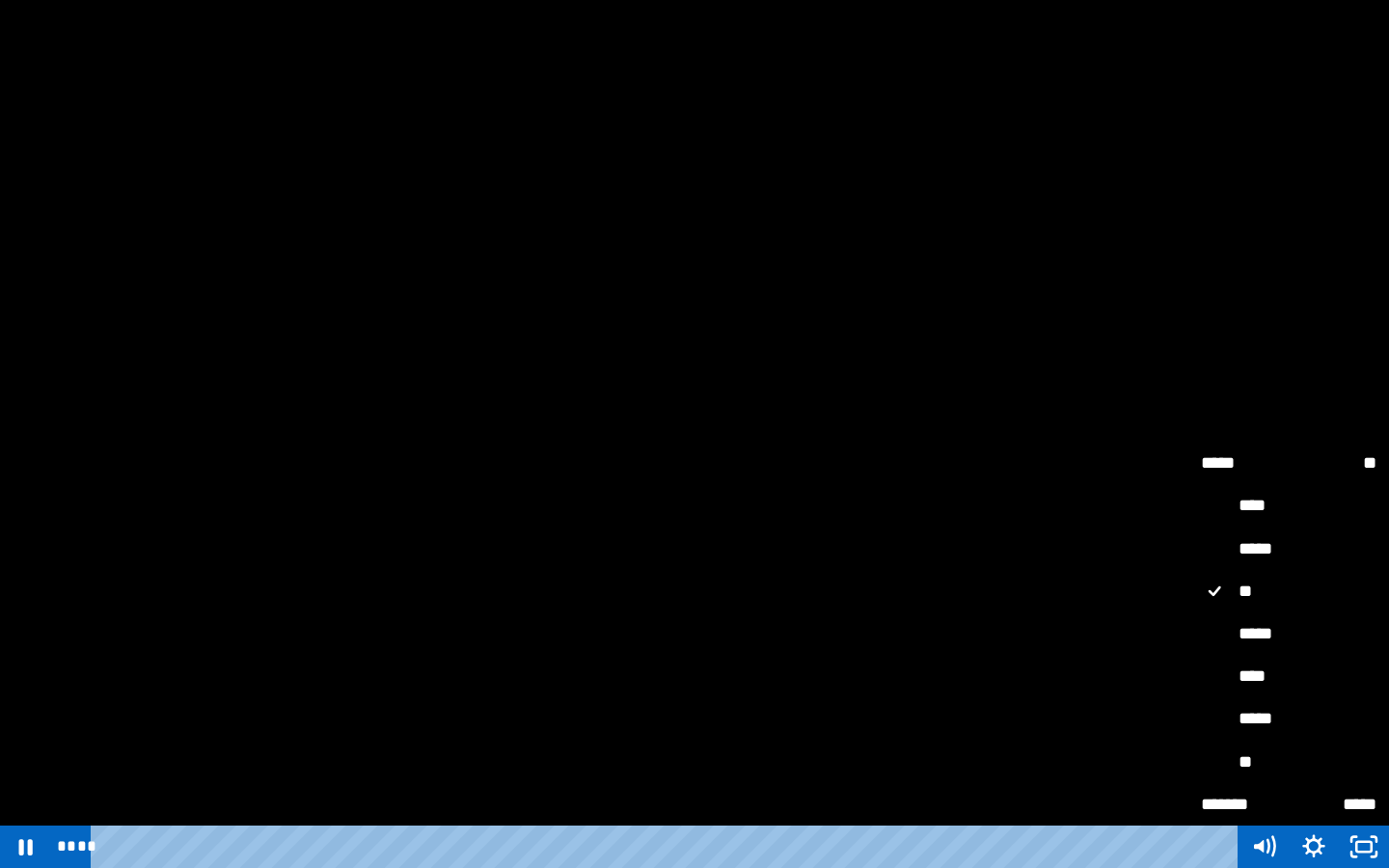click on "*****" at bounding box center [1289, 635] 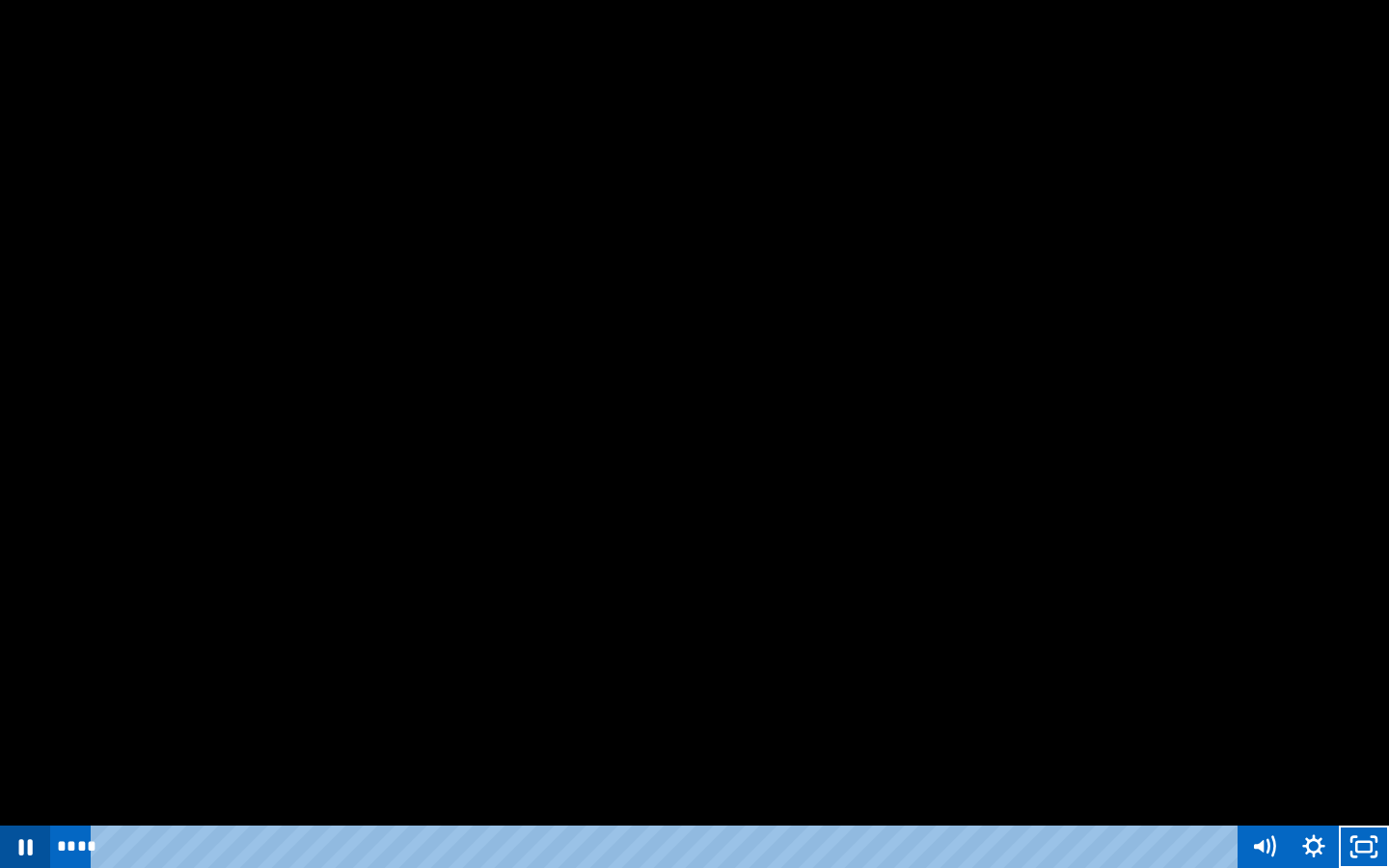 click 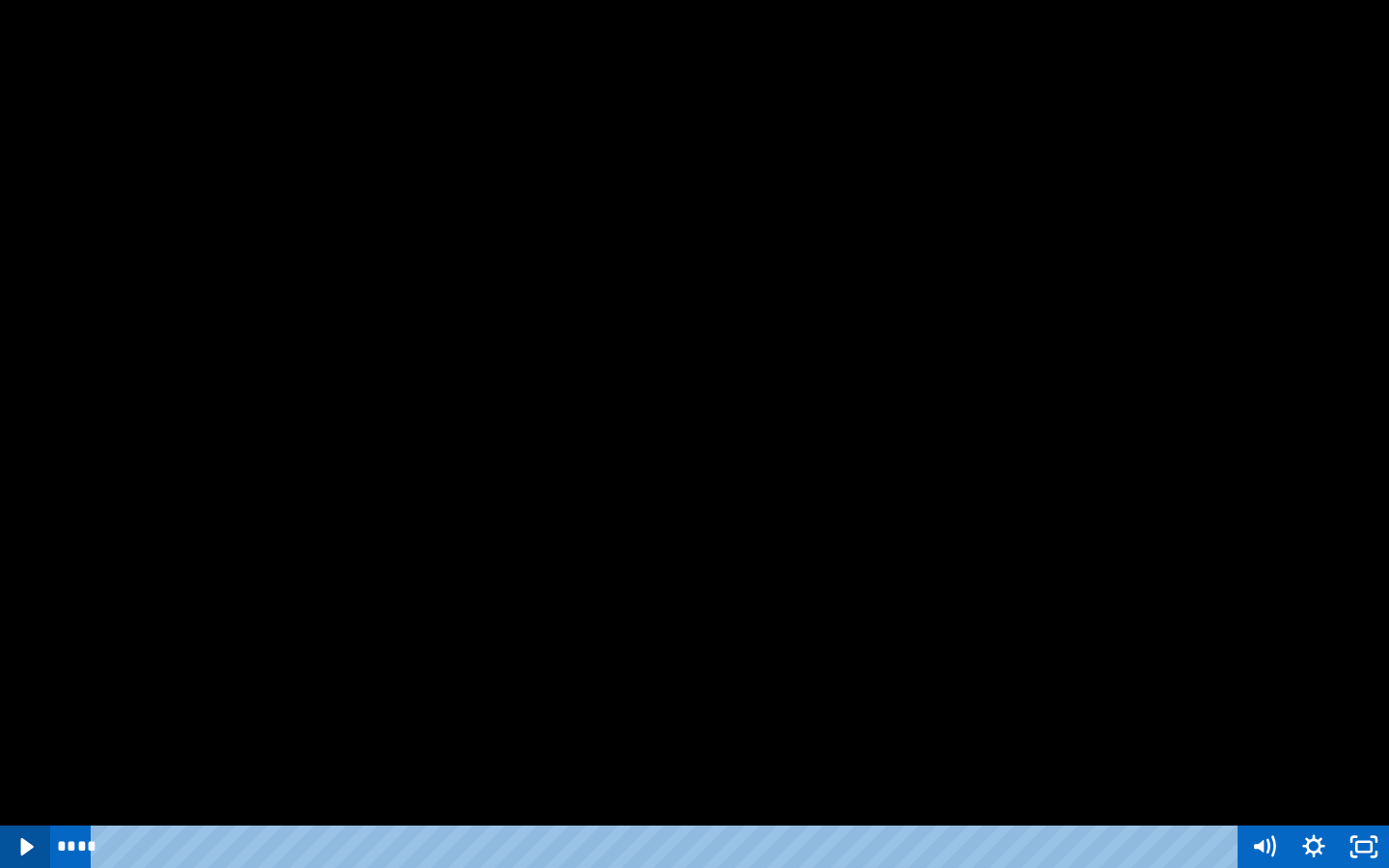 click 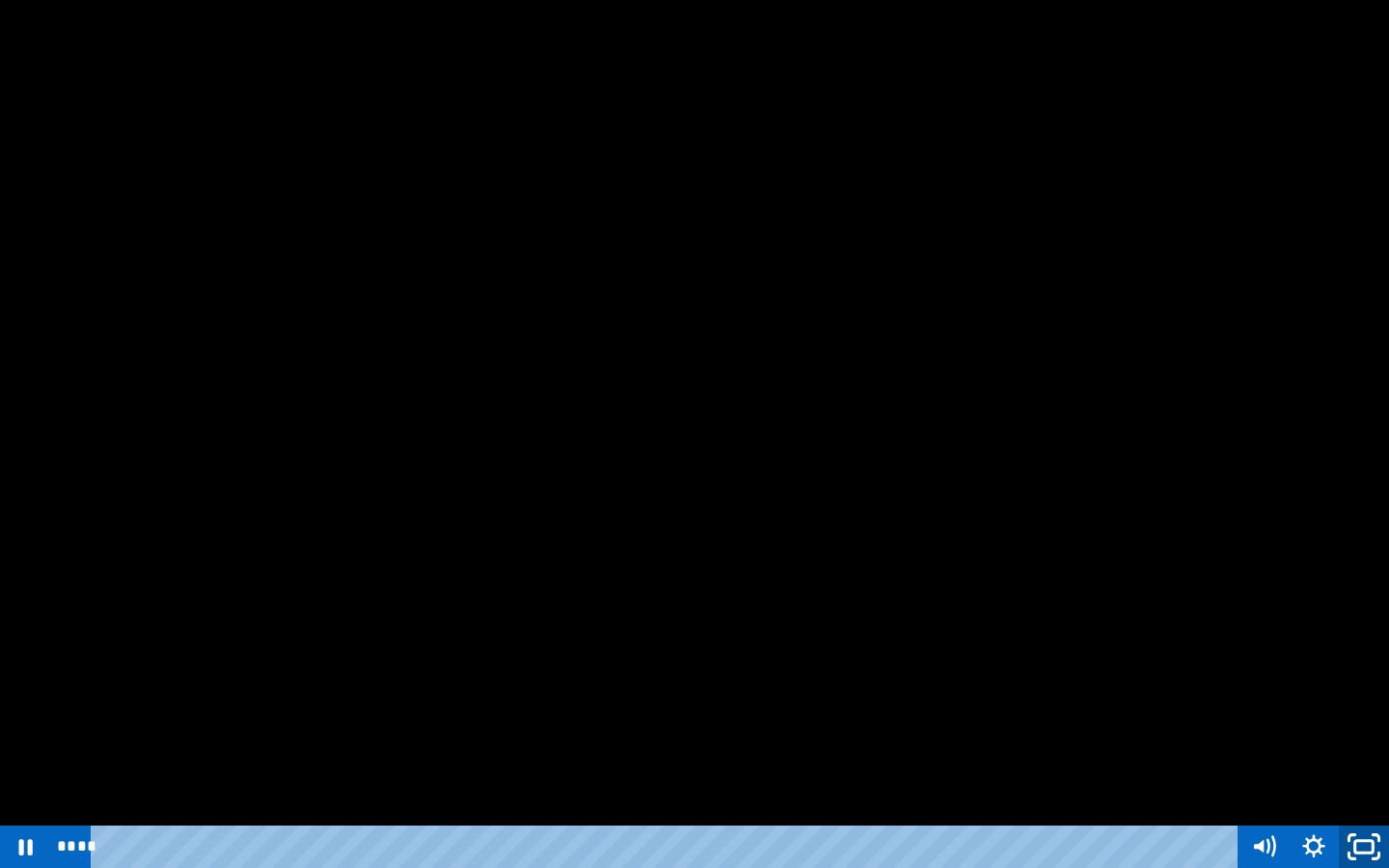 click 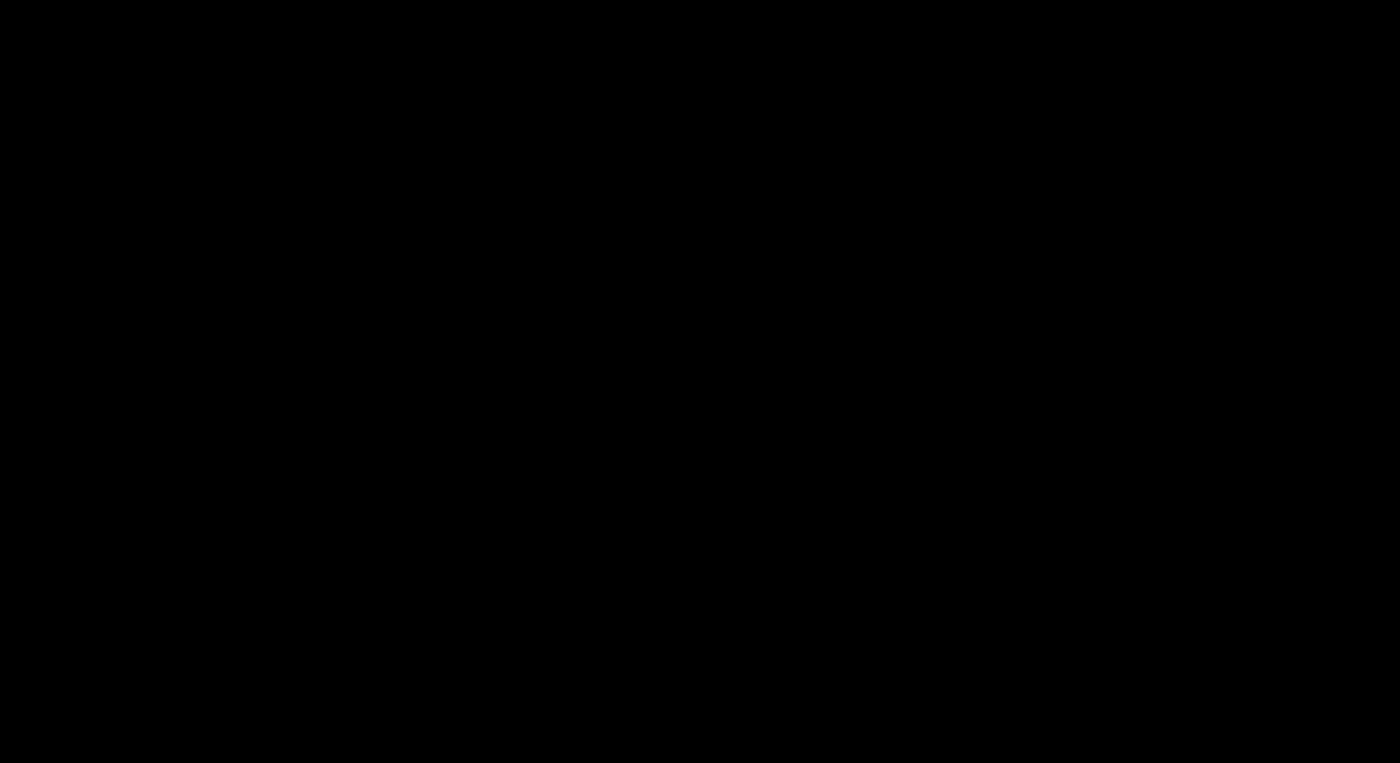 scroll, scrollTop: 534, scrollLeft: 0, axis: vertical 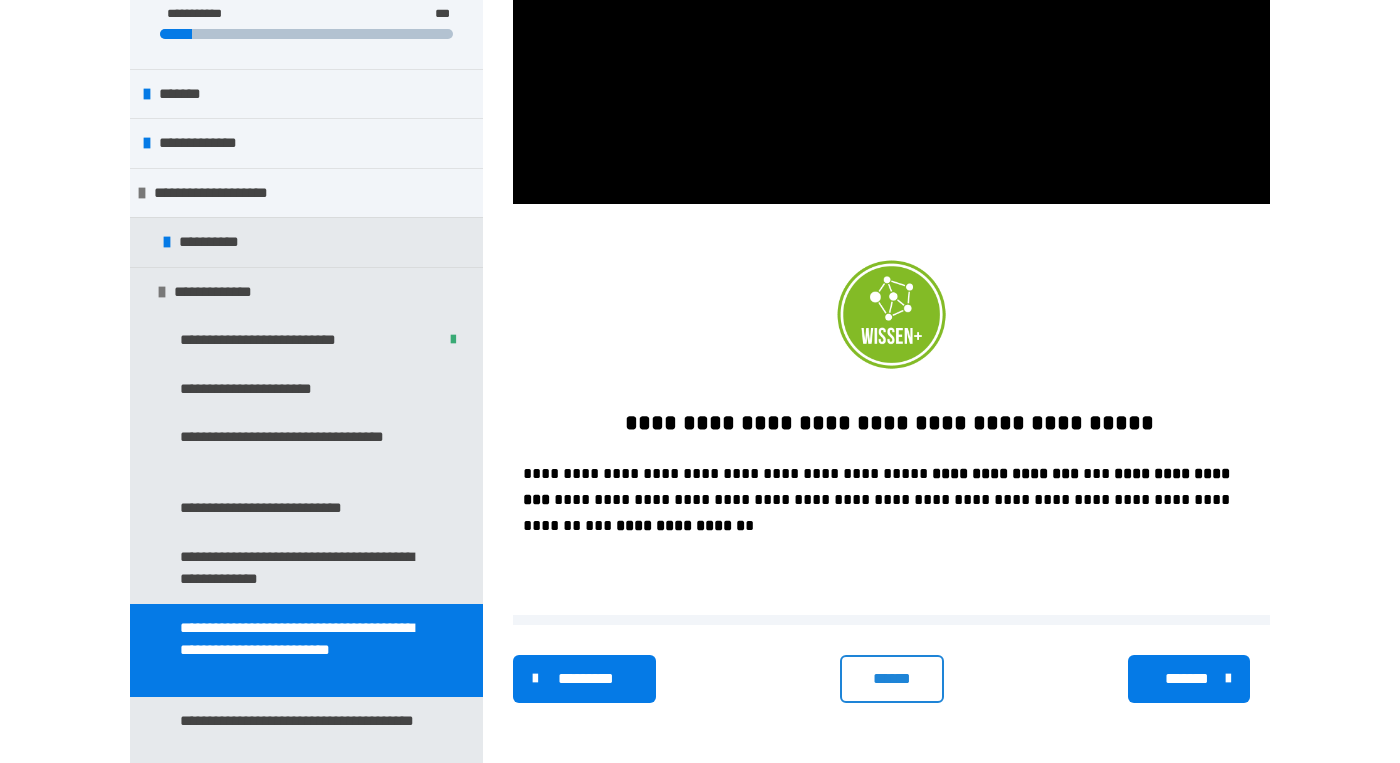 click on "******" at bounding box center [891, 679] 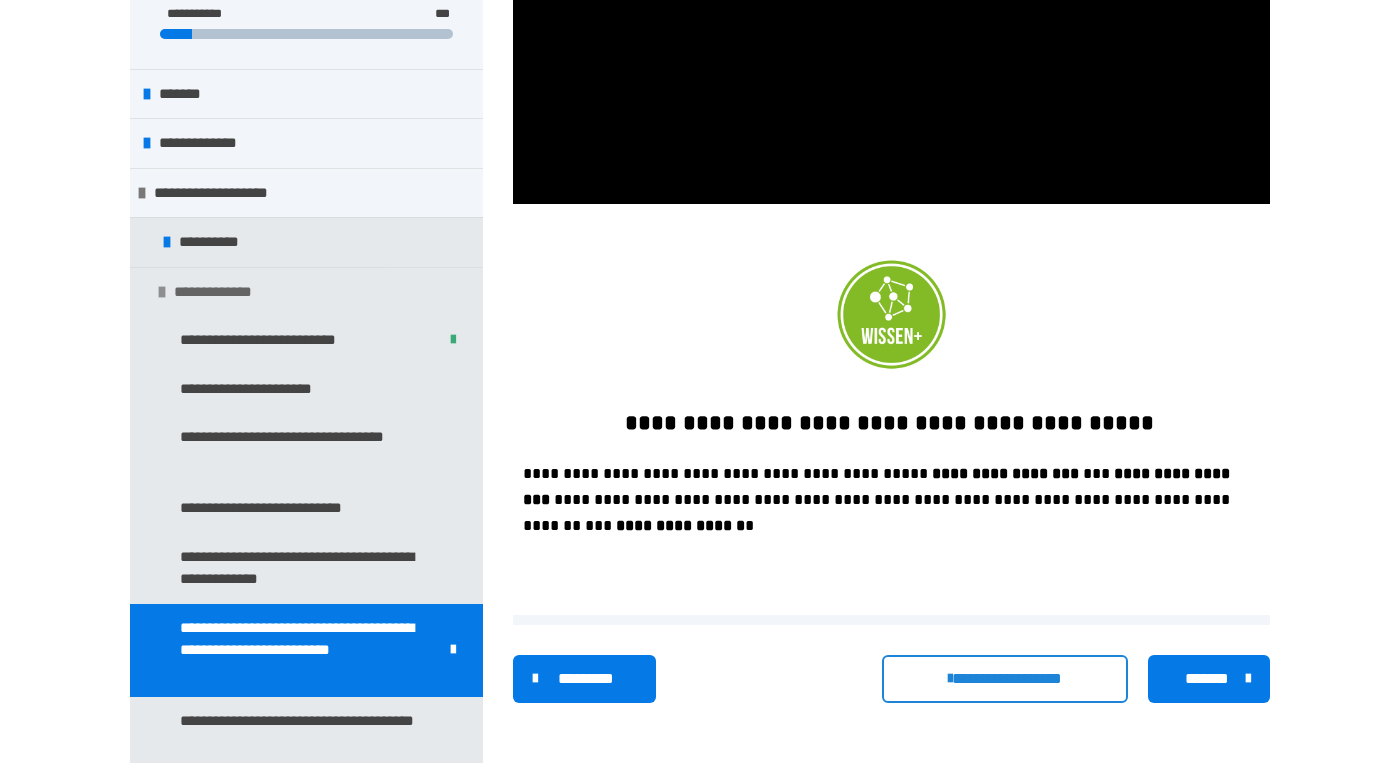 click on "**********" at bounding box center [227, 292] 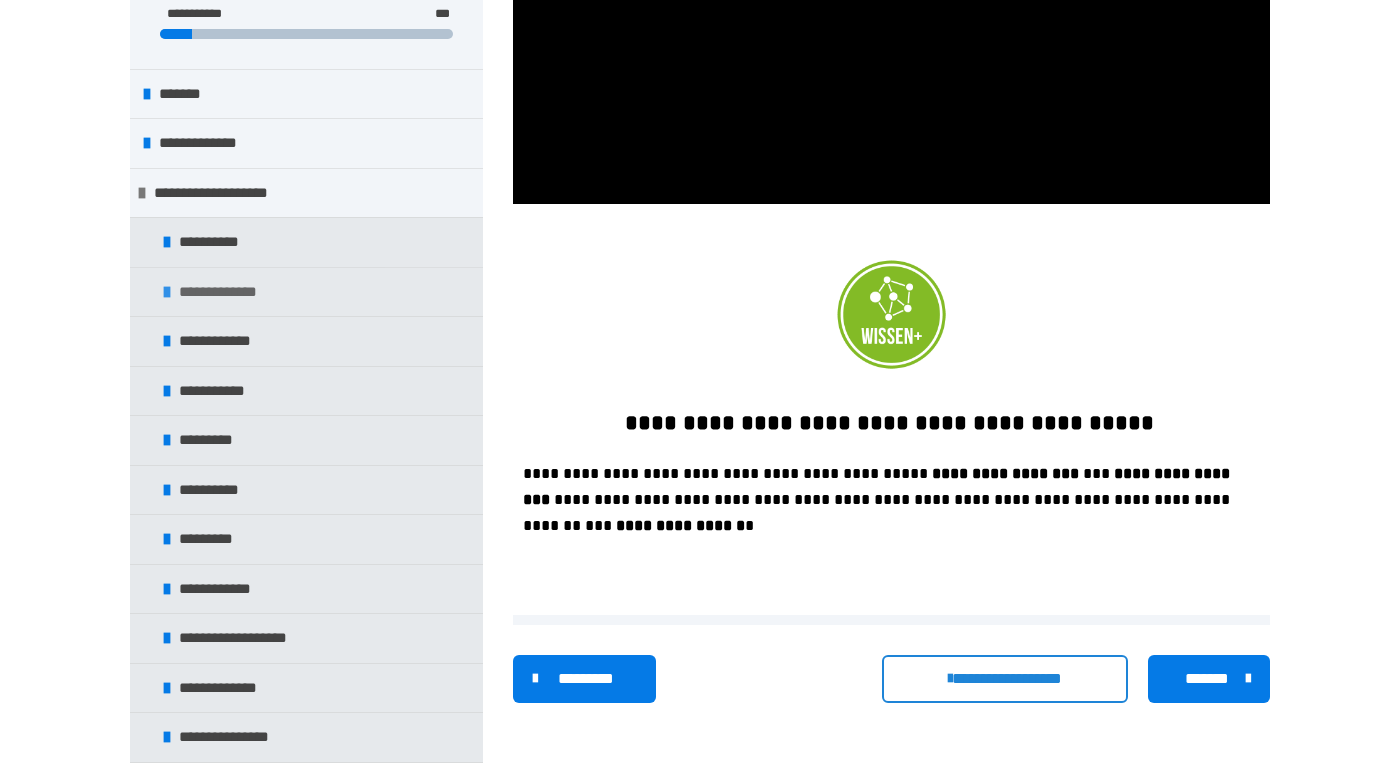 click on "**********" at bounding box center [232, 292] 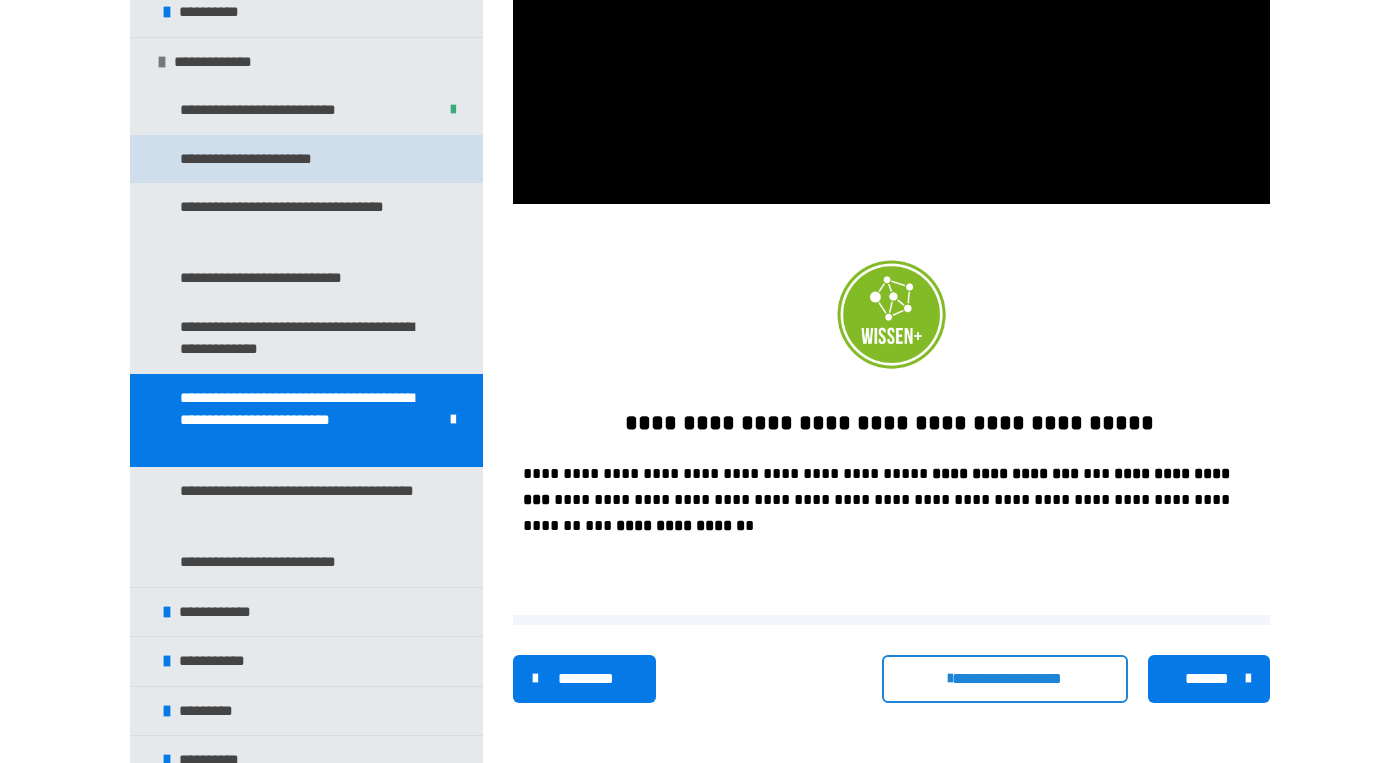 scroll, scrollTop: 279, scrollLeft: 0, axis: vertical 